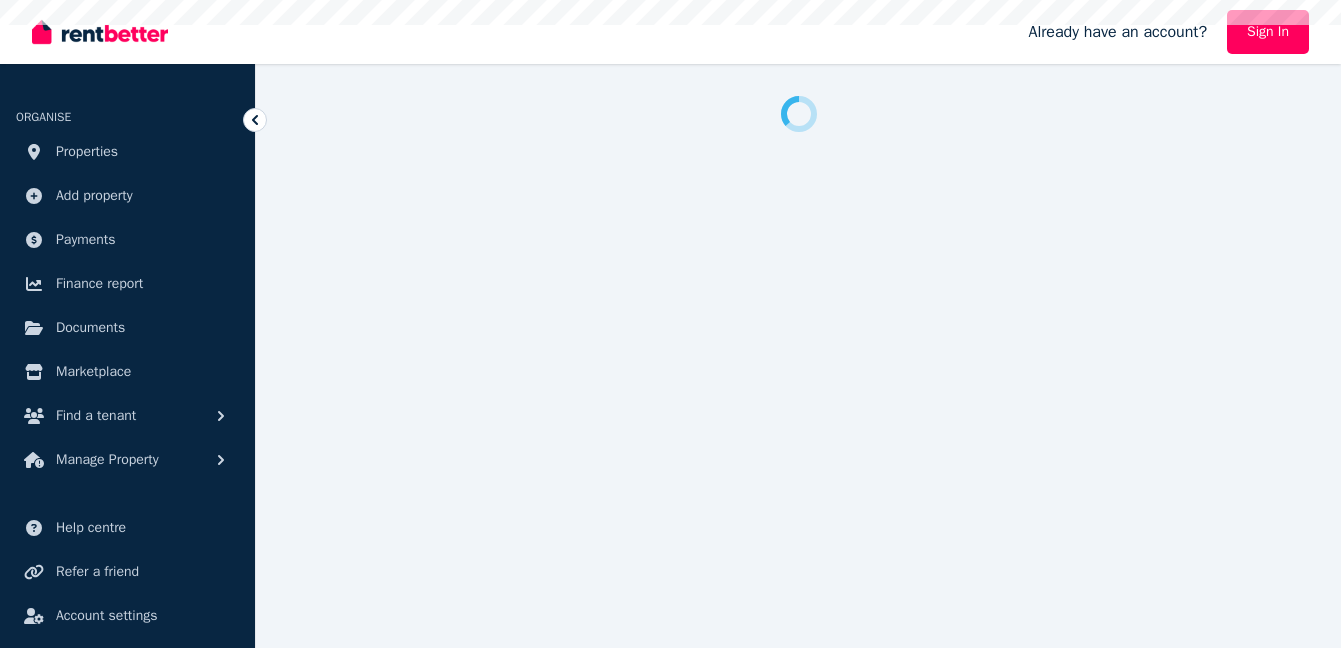 scroll, scrollTop: 0, scrollLeft: 0, axis: both 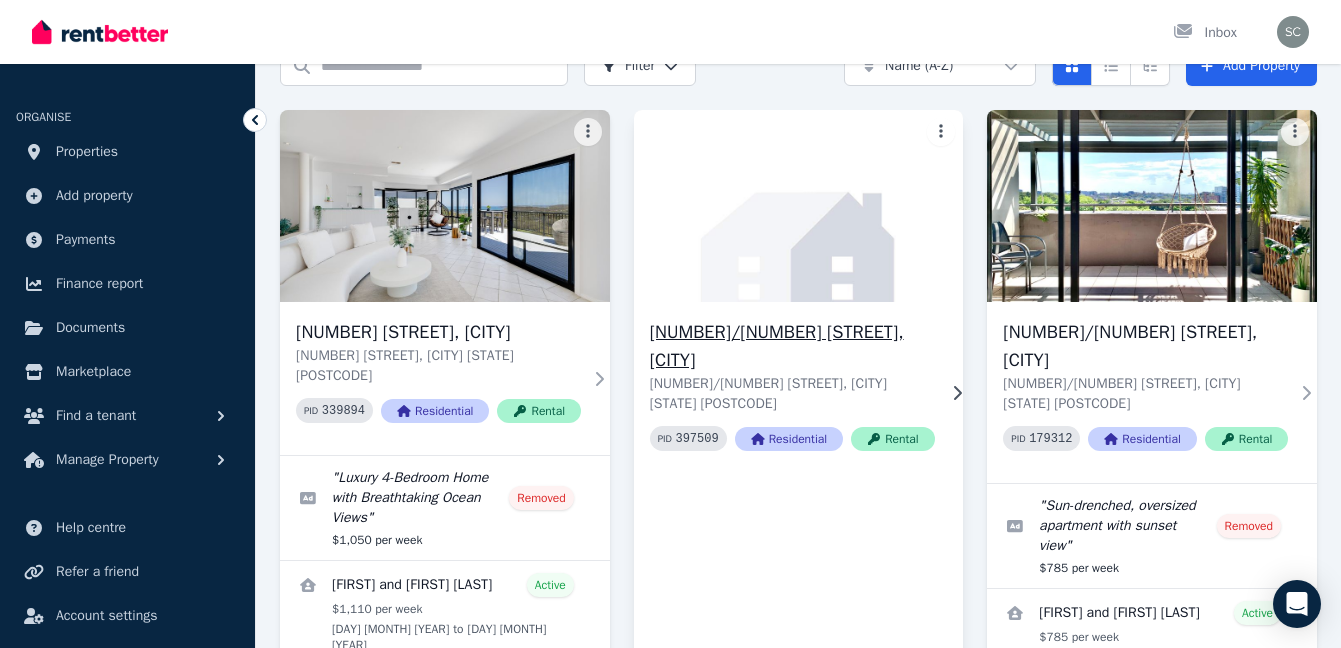 click at bounding box center (798, 206) 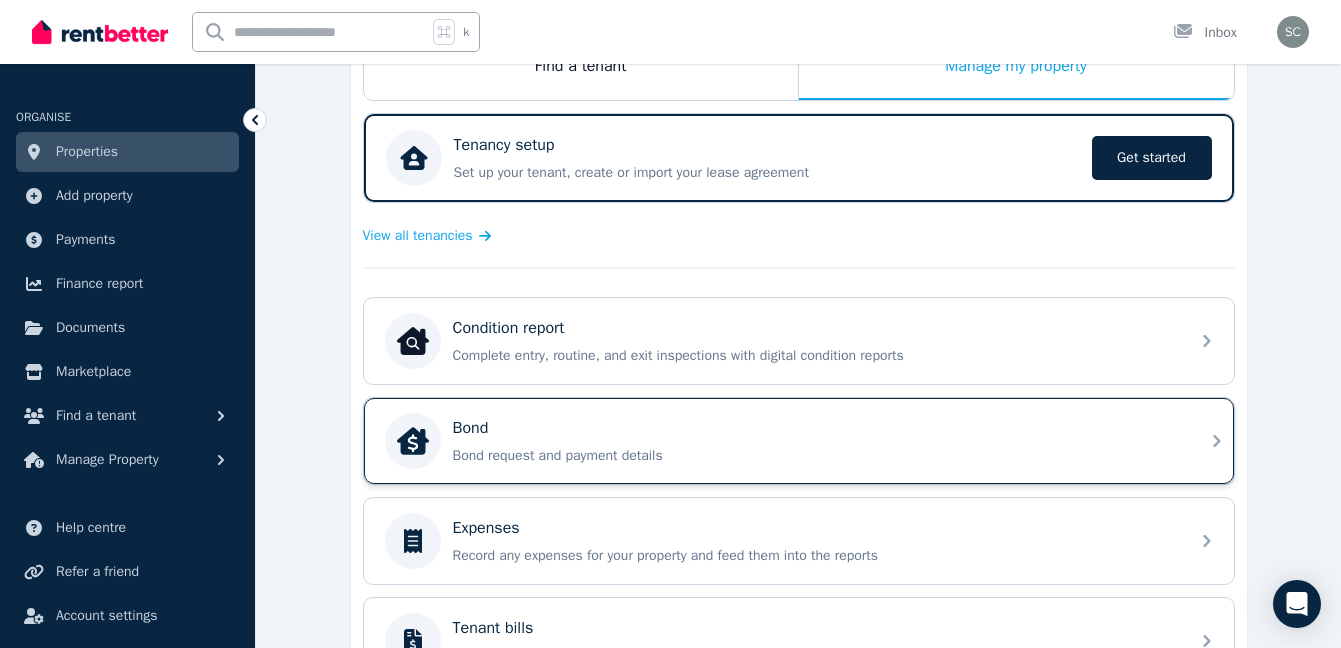 scroll, scrollTop: 162, scrollLeft: 0, axis: vertical 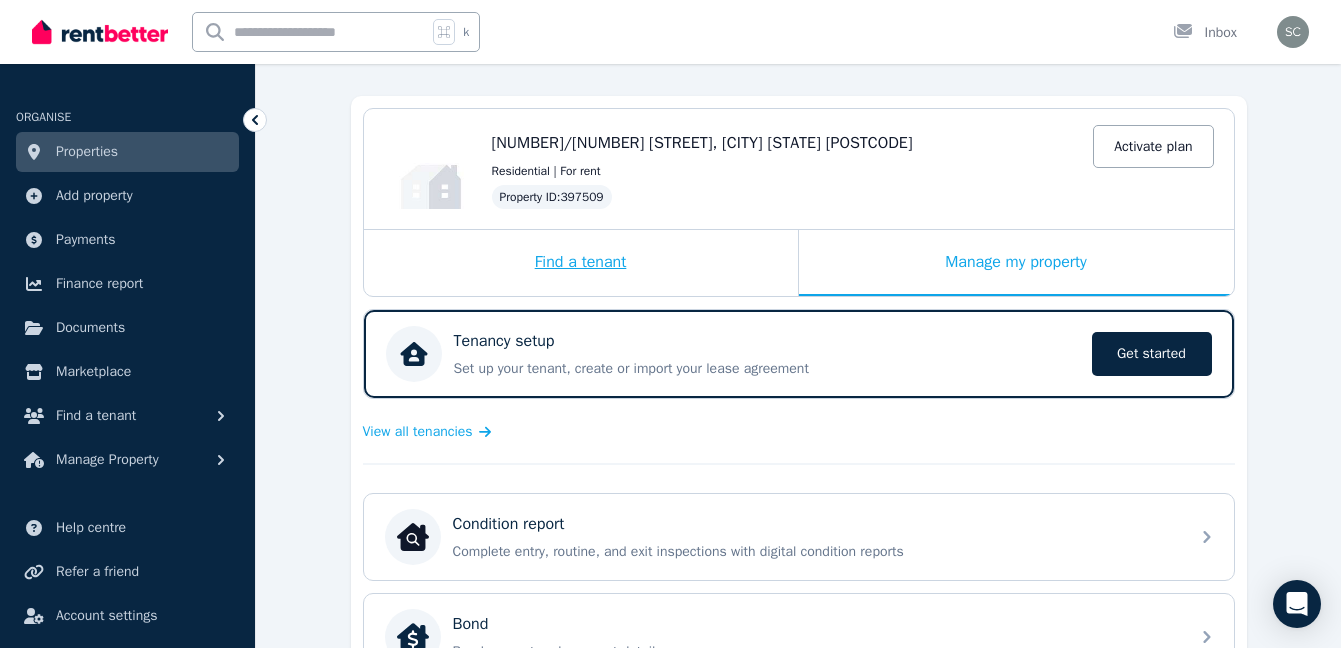 click on "Find a tenant" at bounding box center [581, 263] 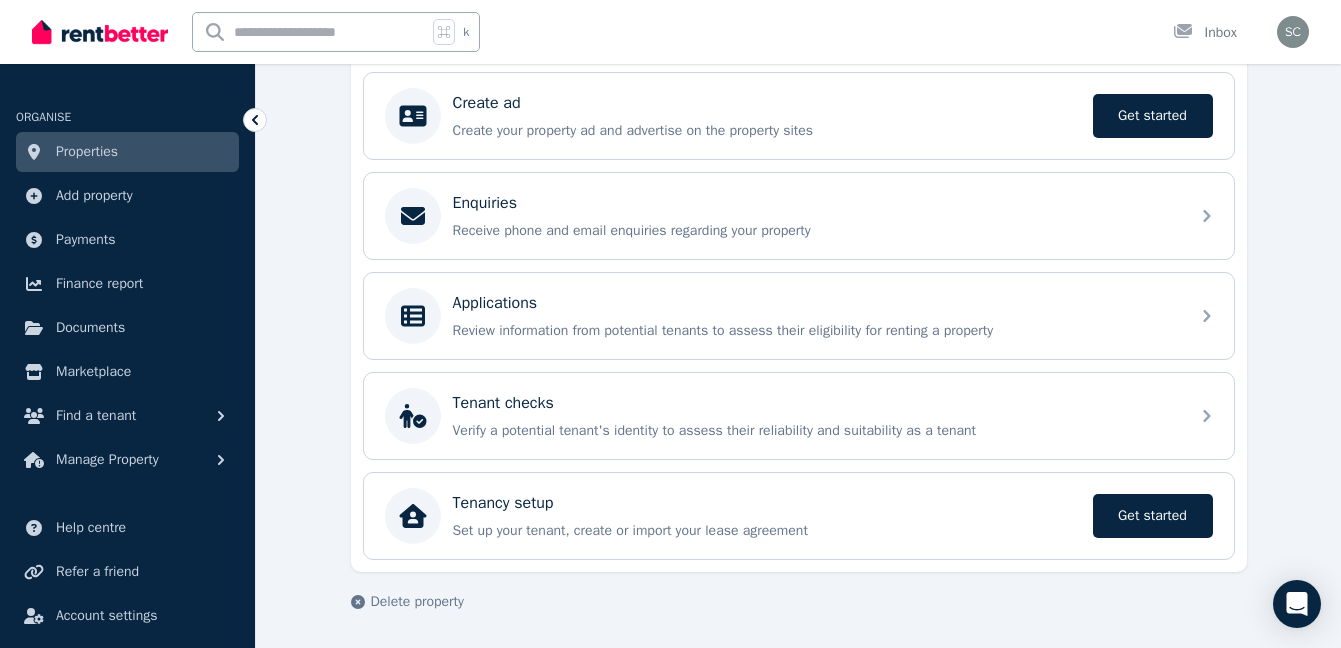 scroll, scrollTop: 0, scrollLeft: 0, axis: both 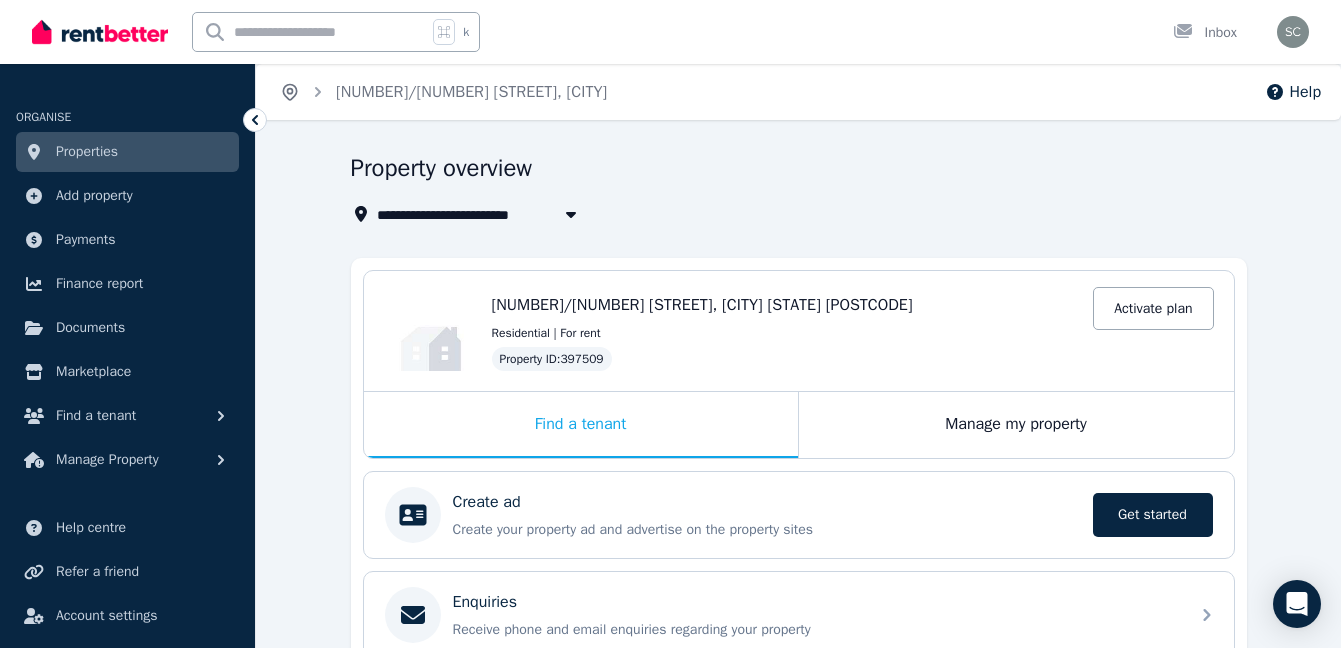 click 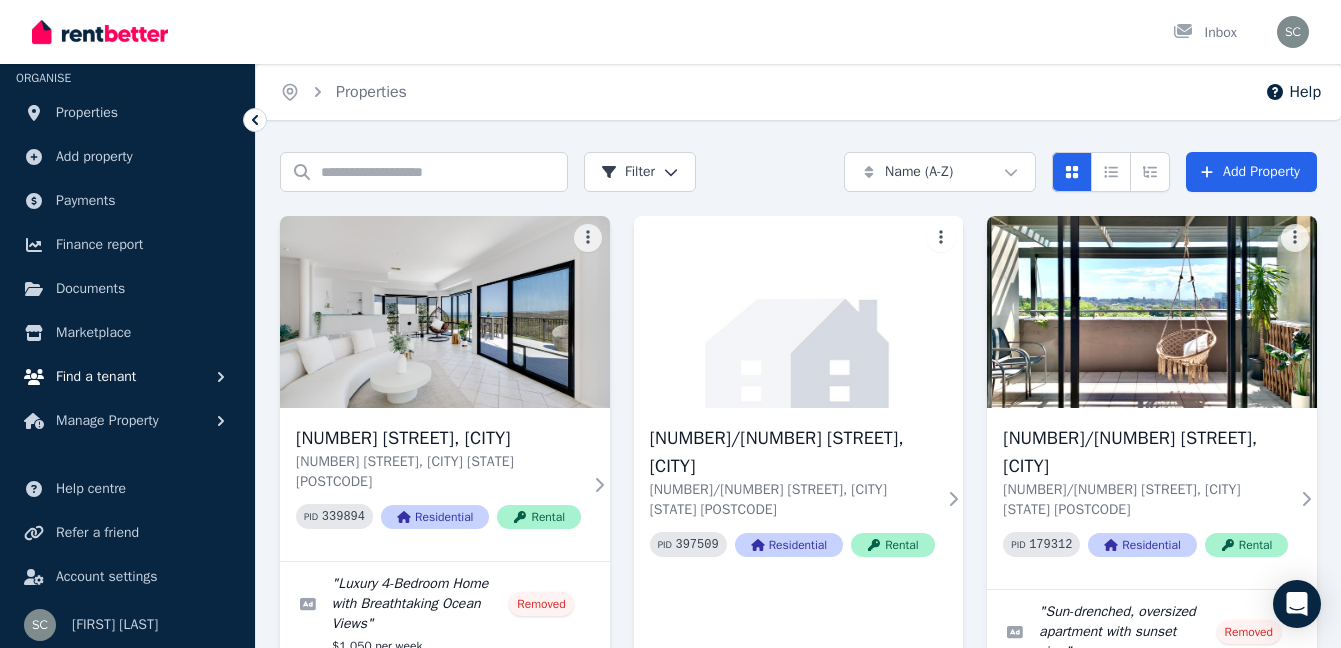 scroll, scrollTop: 44, scrollLeft: 0, axis: vertical 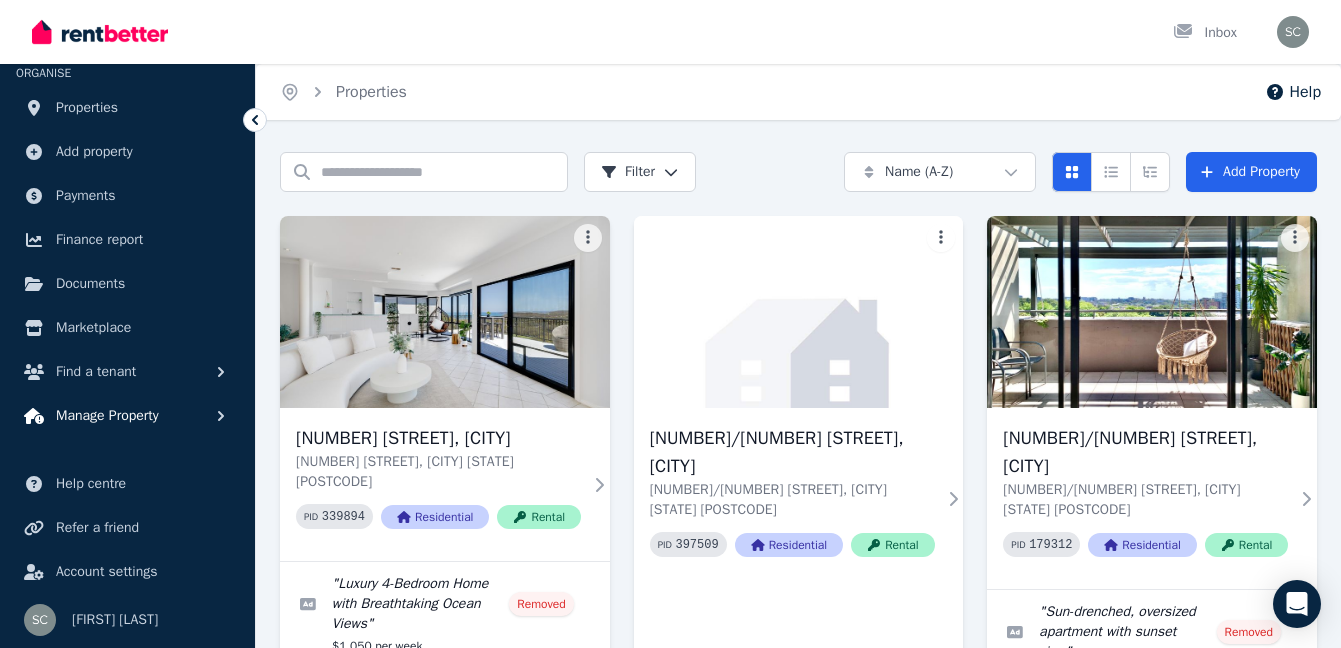 click 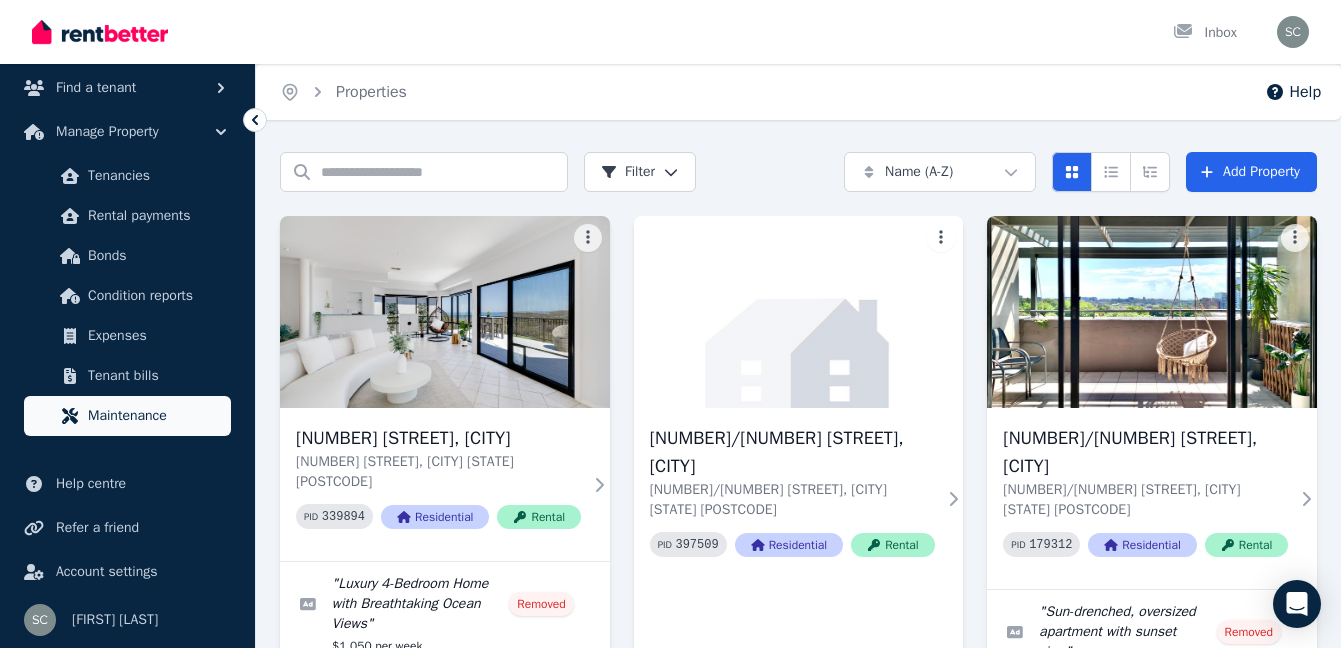 scroll, scrollTop: 0, scrollLeft: 0, axis: both 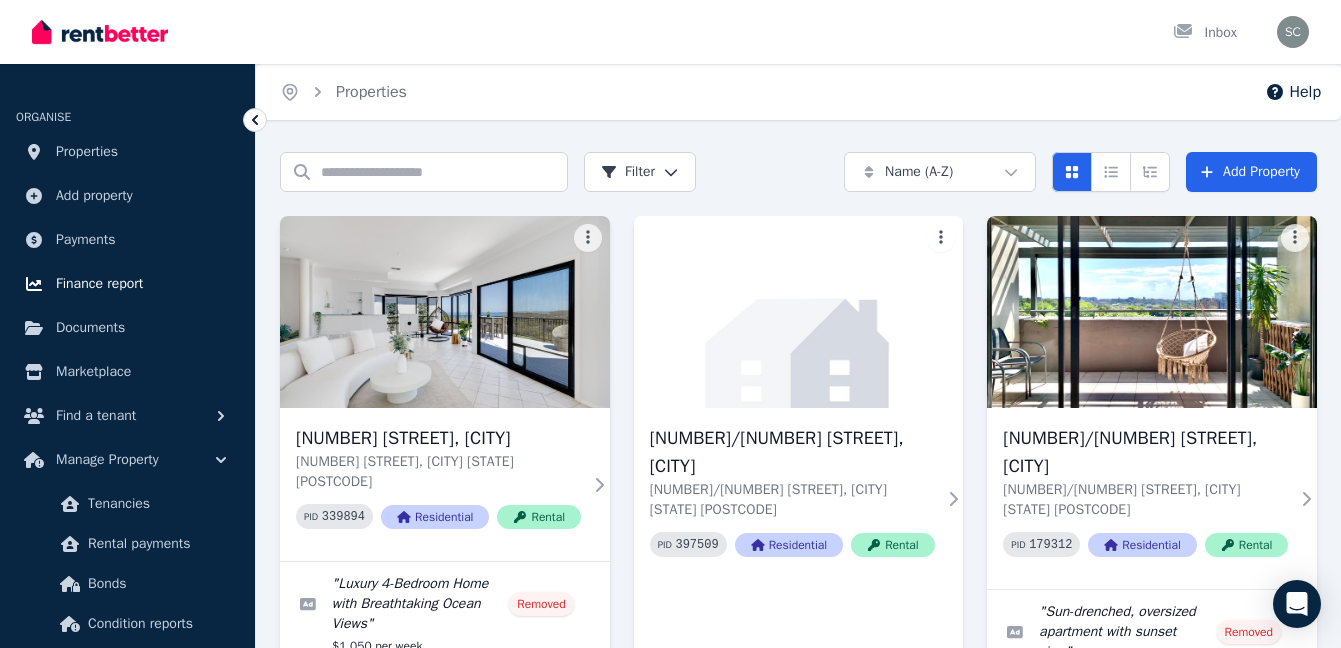 click on "Finance report" at bounding box center [99, 284] 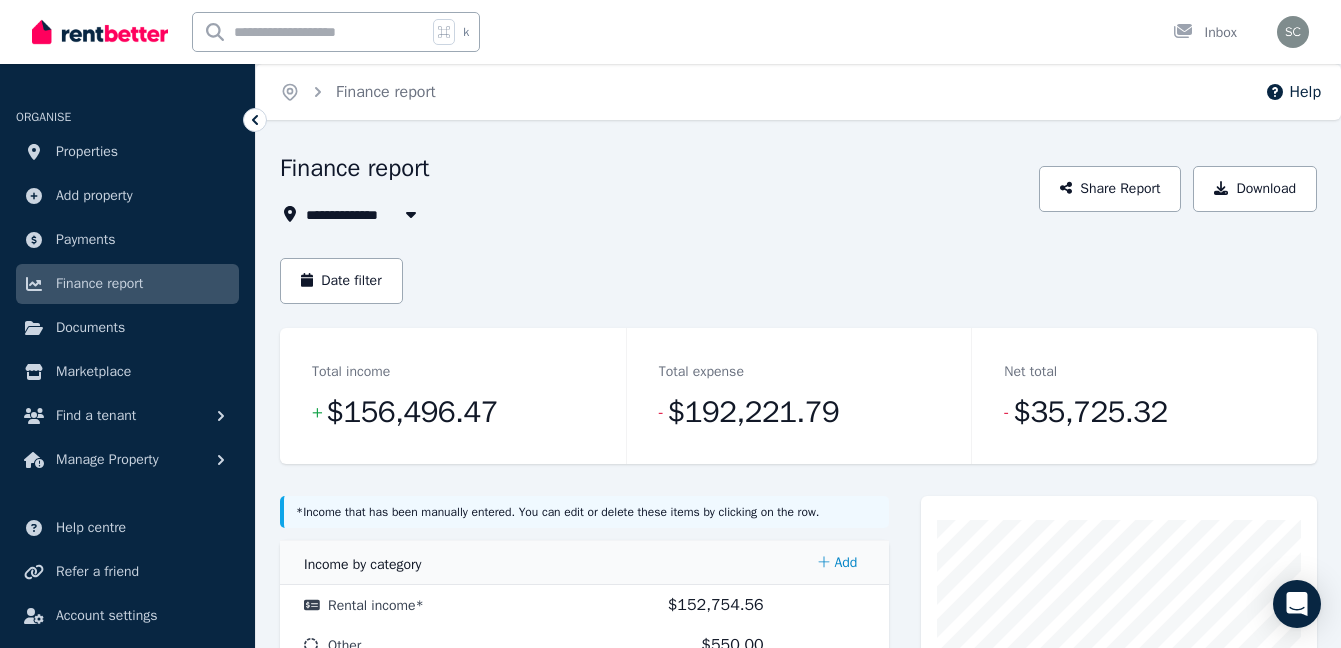 scroll, scrollTop: 44, scrollLeft: 0, axis: vertical 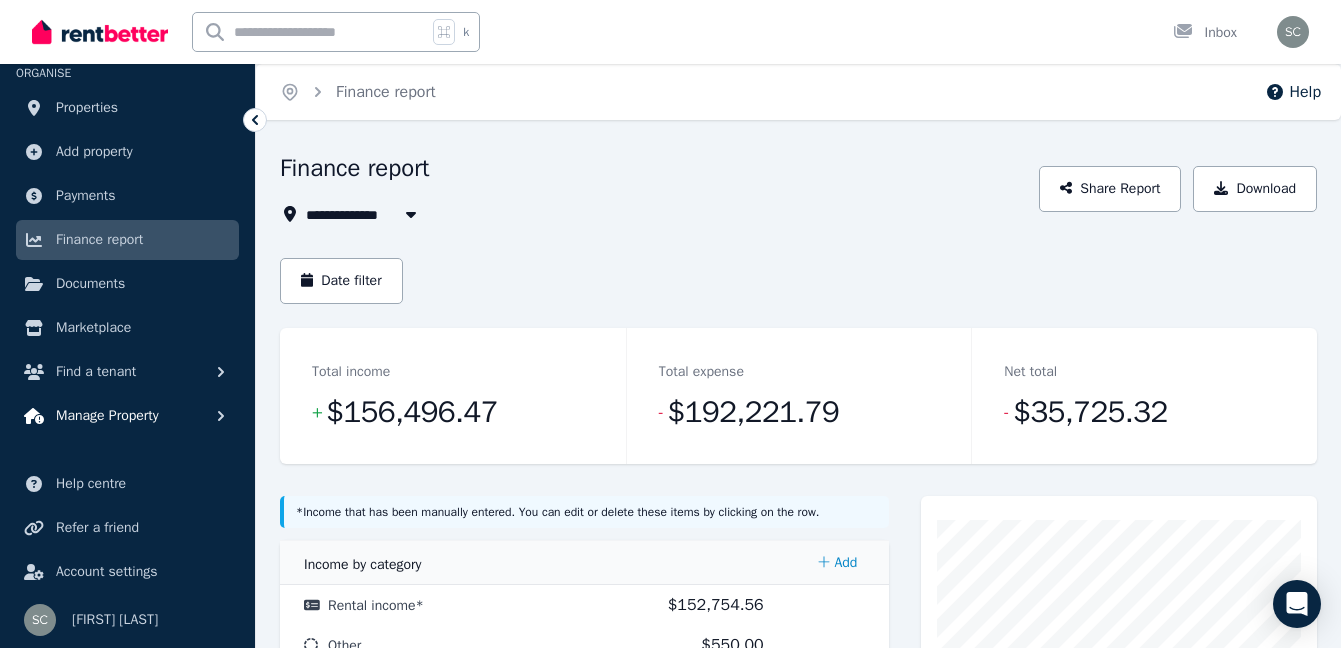 click 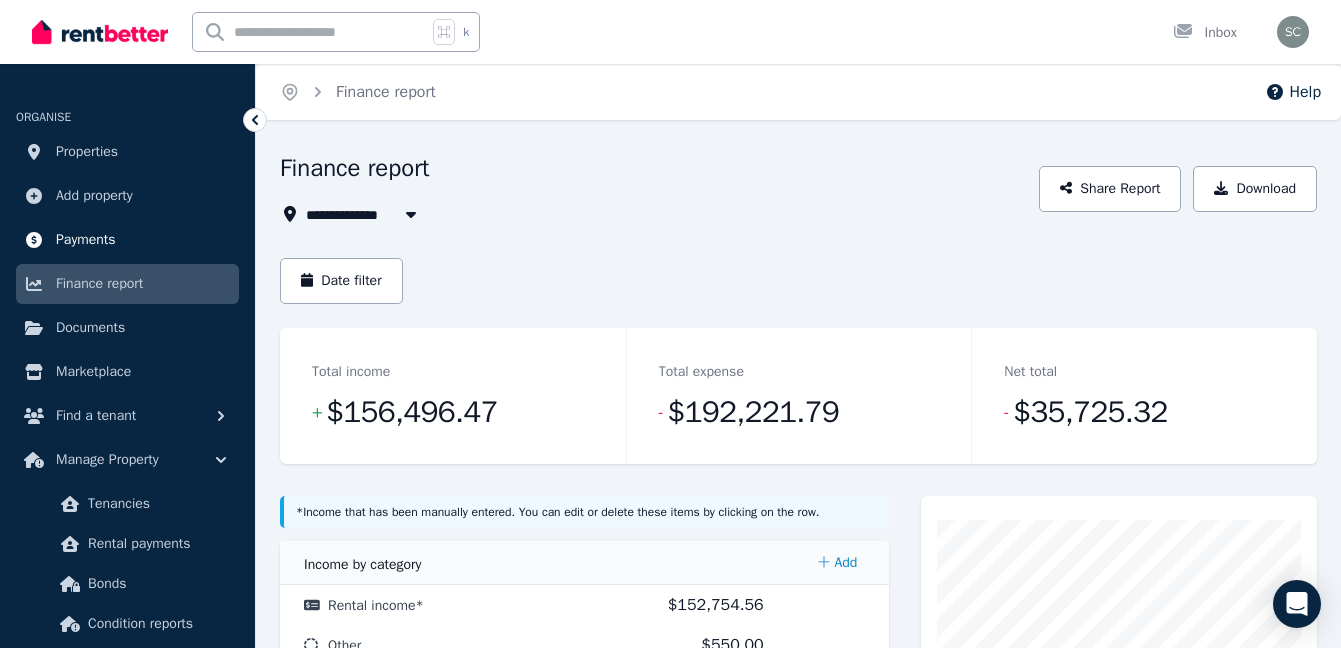 scroll, scrollTop: 2, scrollLeft: 0, axis: vertical 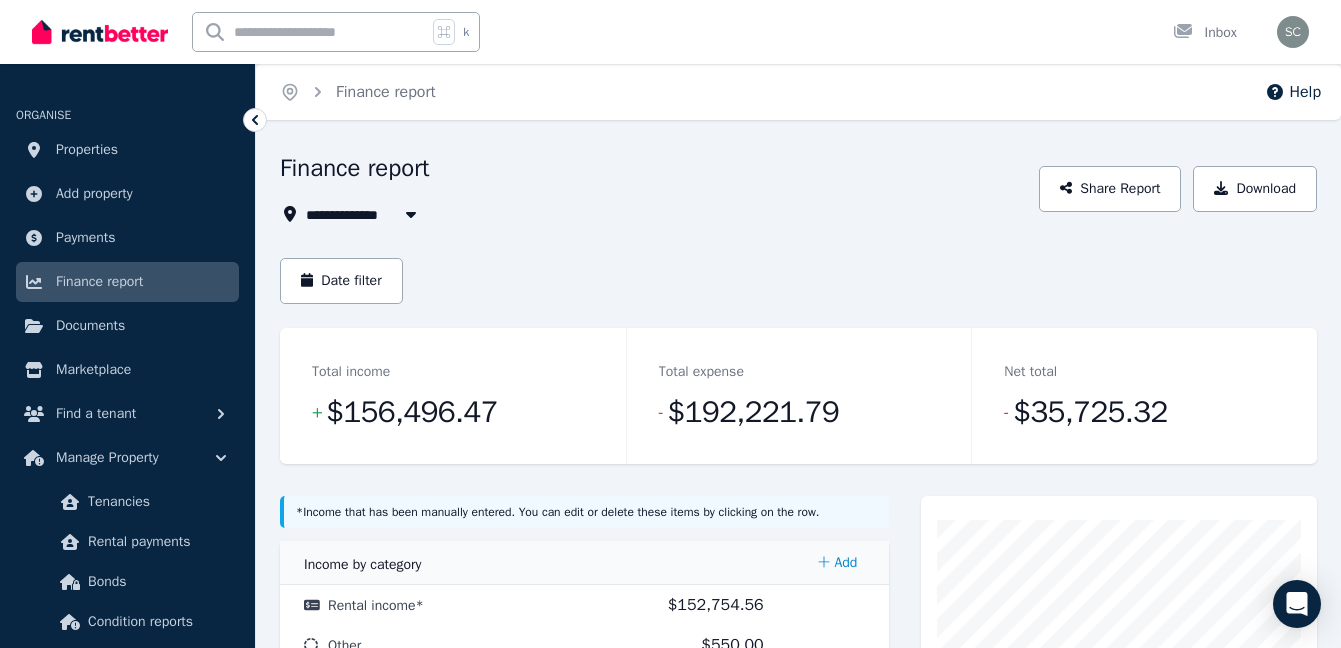 click on "Finance report" at bounding box center (99, 282) 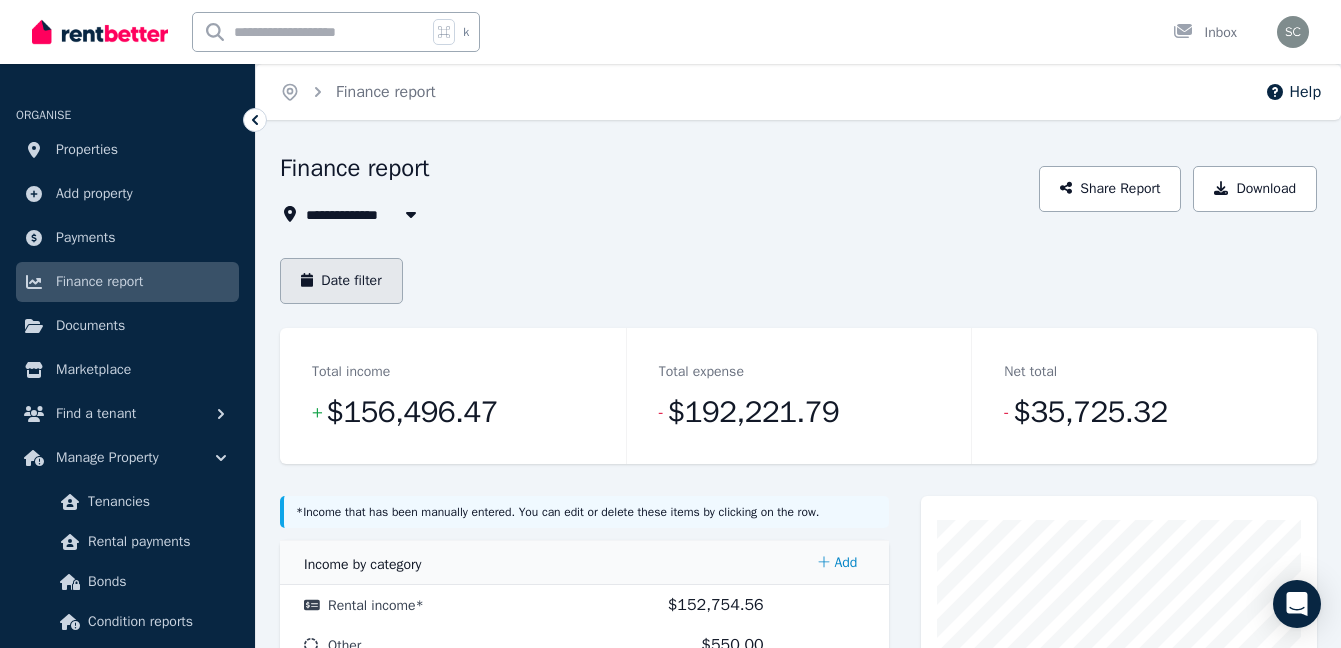 click on "Date filter" at bounding box center [341, 281] 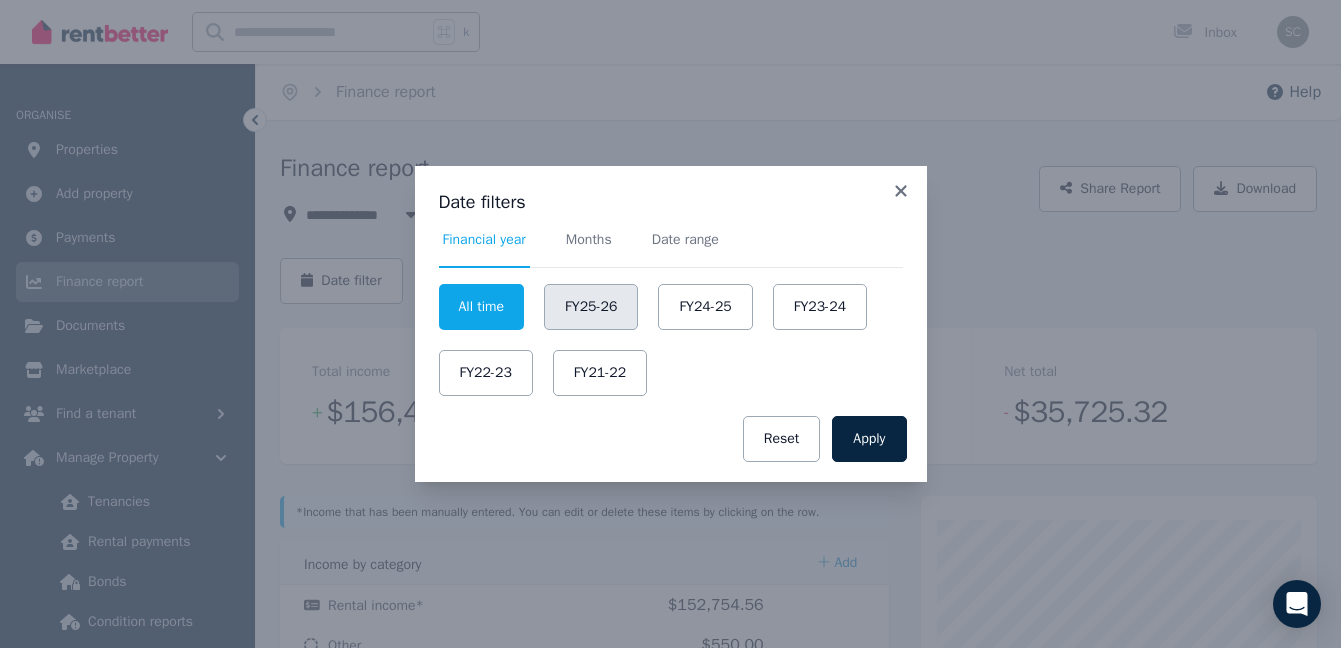 click on "FY25-26" at bounding box center (591, 307) 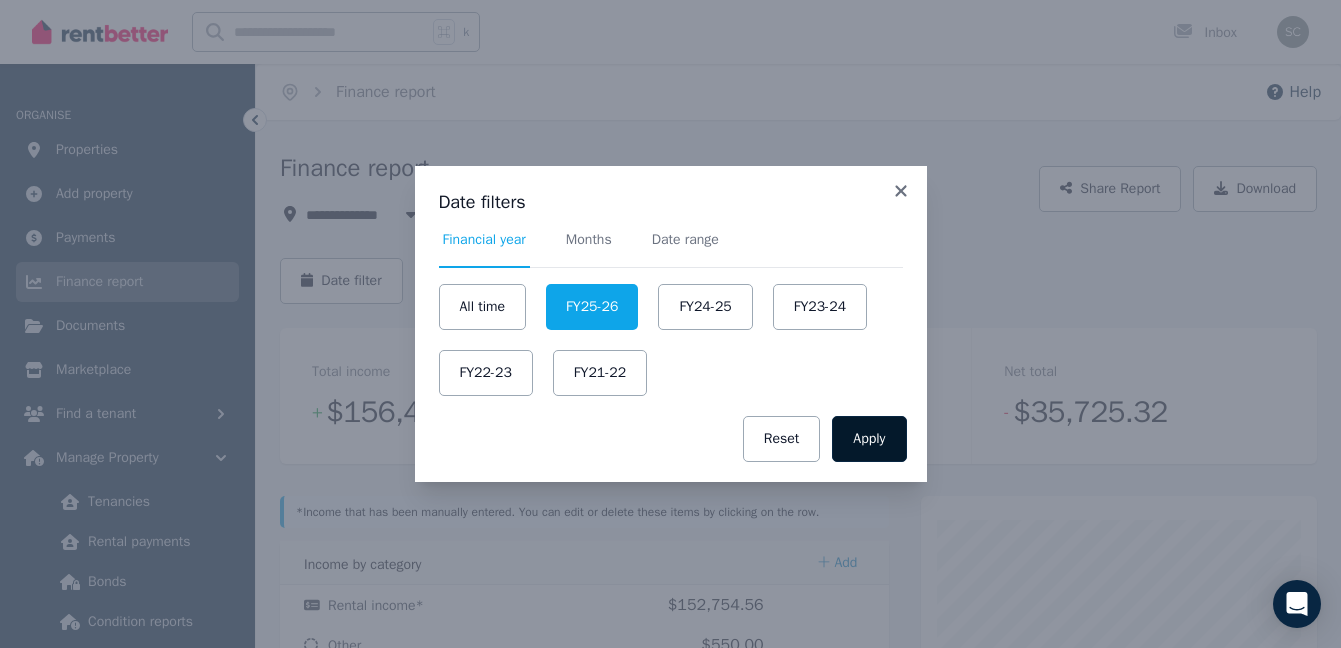 click on "Apply" at bounding box center [869, 439] 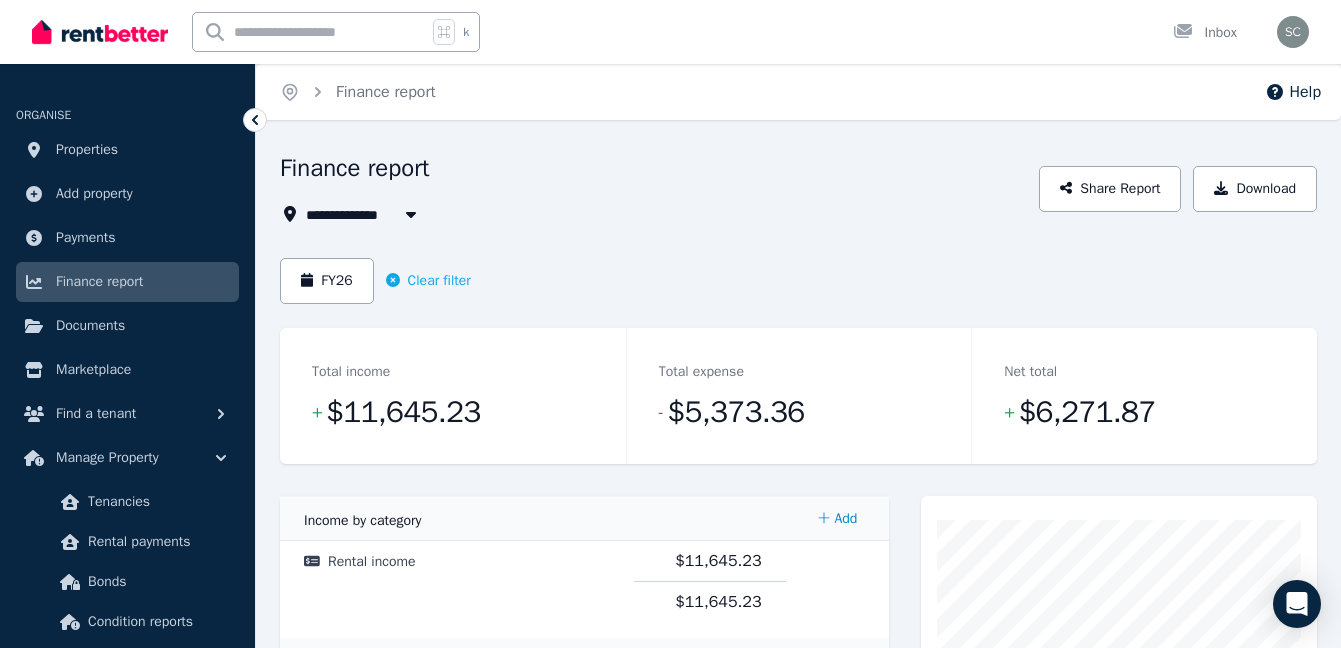 click on "**********" at bounding box center (798, 574) 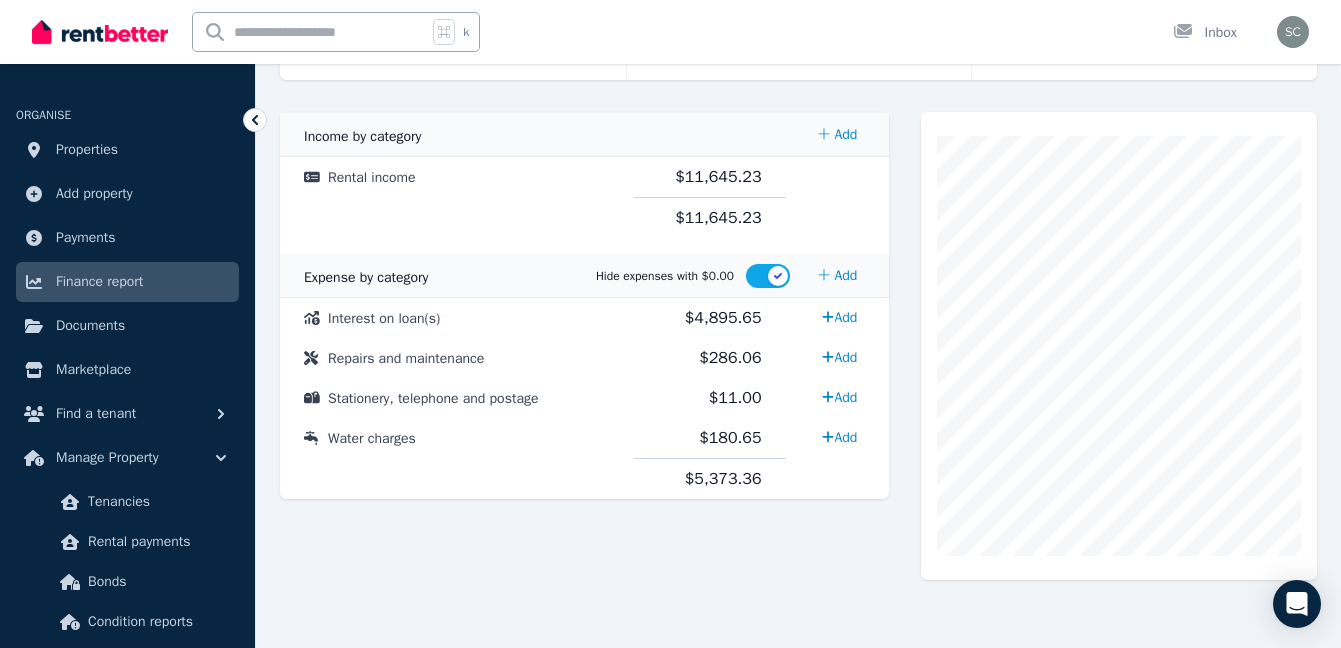 scroll, scrollTop: 0, scrollLeft: 0, axis: both 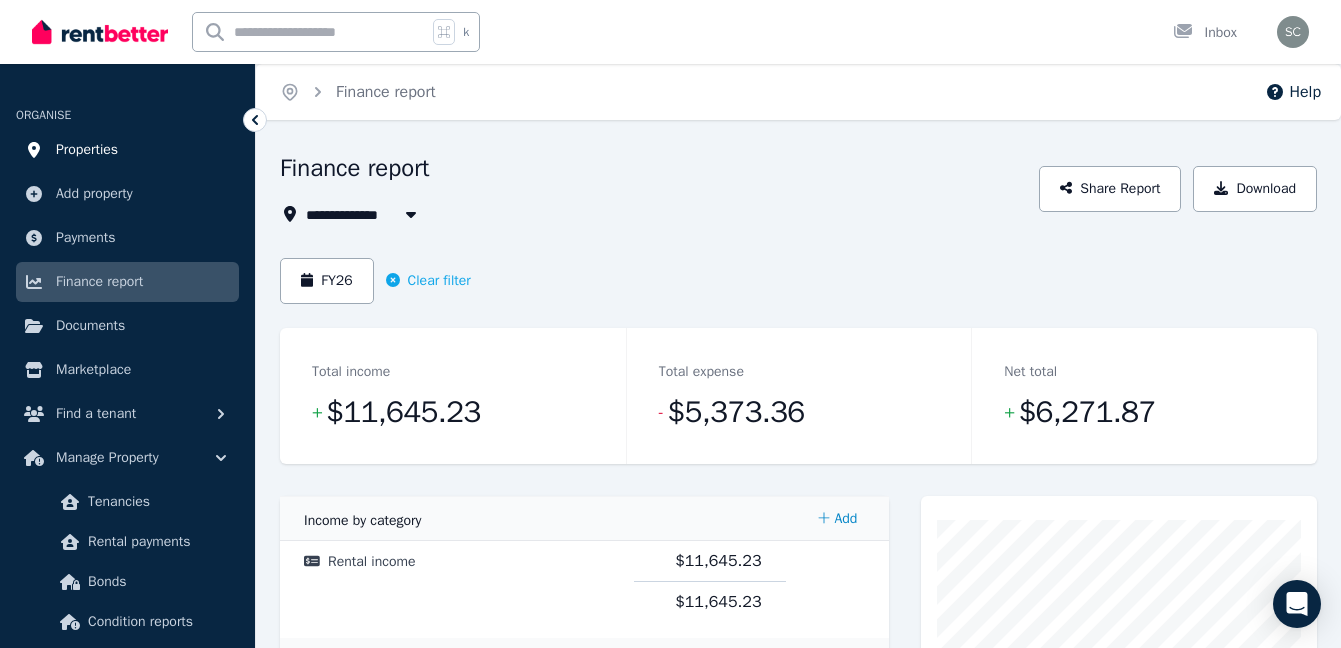 click on "Properties" at bounding box center [87, 150] 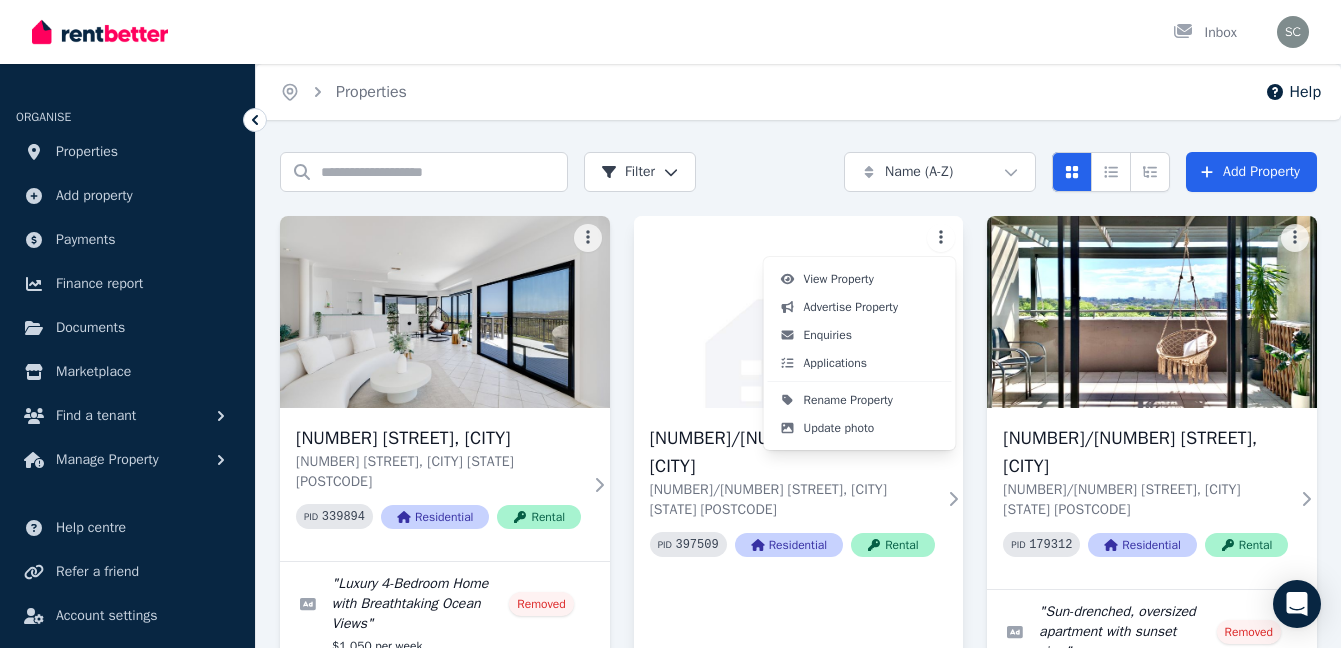 click on "Open main menu Inbox Open user menu ORGANISE Properties Add property Payments Finance report Documents Marketplace Find a tenant Manage Property Help centre Refer a friend Account settings Your profile [FIRST] [LAST] Home Properties Help Search properties Filter Name (A-Z) Add Property [NUMBER] [STREET], [CITY] [NUMBER]/[NUMBER] [STREET], [CITY] [STATE] PID 339894 Residential Rental " Luxury 4-Bedroom Home with Breathtaking Ocean Views " Removed $[PRICE] per week [FIRST] and [FIRST] [LAST] Active $[PRICE] per week [DAY] [MONTH] [YEAR] to [DAY] [MONTH] [YEAR] 10 enquiries 0 [NUMBER]/[NUMBER] [STREET], [CITY] [NUMBER]/[NUMBER] [STREET], [CITY] [STATE] PID 397509 Residential Rental [NUMBER]/[NUMBER] [STREET], [CITY] [NUMBER]/[NUMBER] [STREET], [CITY] [STATE] PID 179312 Residential Rental " Sun-drenched, oversized apartment with sunset view " Removed $[PRICE] per week [FIRST] [LAST] and [FIRST] [LAST] Active $[PRICE] per week [DAY] [MONTH] [YEAR] to [DAY] [MONTH] [YEAR] 270 enquiries 0 /portal
View Property Advertise Property Enquiries Applications Update photo" at bounding box center (670, 324) 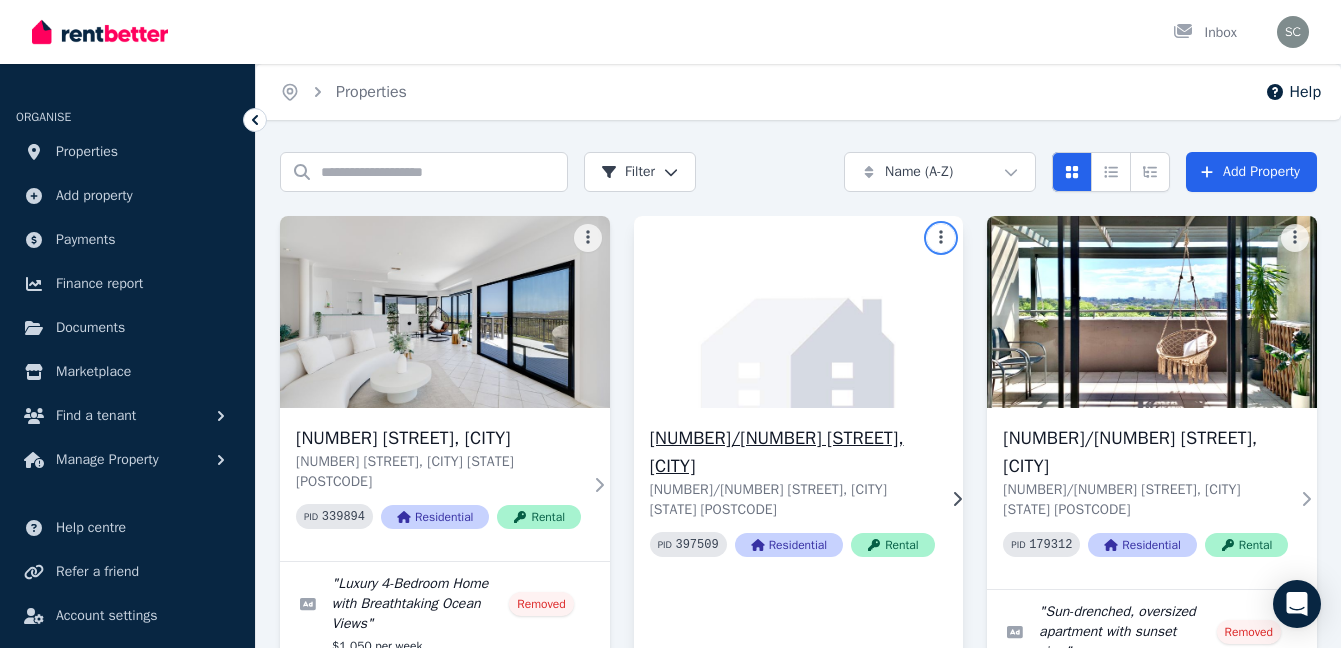 click on "Open main menu Inbox Open user menu ORGANISE Properties Add property Payments Finance report Documents Marketplace Find a tenant Manage Property Help centre Refer a friend Account settings Your profile [FIRST] [LAST] Home Properties Help Search properties Filter Name (A-Z) Add Property [NUMBER] [STREET], [CITY] [NUMBER]/[NUMBER] [STREET], [CITY] [STATE] PID 339894 Residential Rental " Luxury 4-Bedroom Home with Breathtaking Ocean Views " Removed $[PRICE] per week [FIRST] and [FIRST] [LAST] Active $[PRICE] per week [DAY] [MONTH] [YEAR] to [DAY] [MONTH] [YEAR] 10 enquiries 0 [NUMBER]/[NUMBER] [STREET], [CITY] [NUMBER]/[NUMBER] [STREET], [CITY] [STATE] PID 397509 Residential Rental [NUMBER]/[NUMBER] [STREET], [CITY] [NUMBER]/[NUMBER] [STREET], [CITY] [STATE] PID 179312 Residential Rental " Sun-drenched, oversized apartment with sunset view " Removed $[PRICE] per week [FIRST] [LAST] and [FIRST] [LAST] Active $[PRICE] per week [DAY] [MONTH] [YEAR] to [DAY] [MONTH] [YEAR] 270 enquiries 0 /portal" at bounding box center [670, 324] 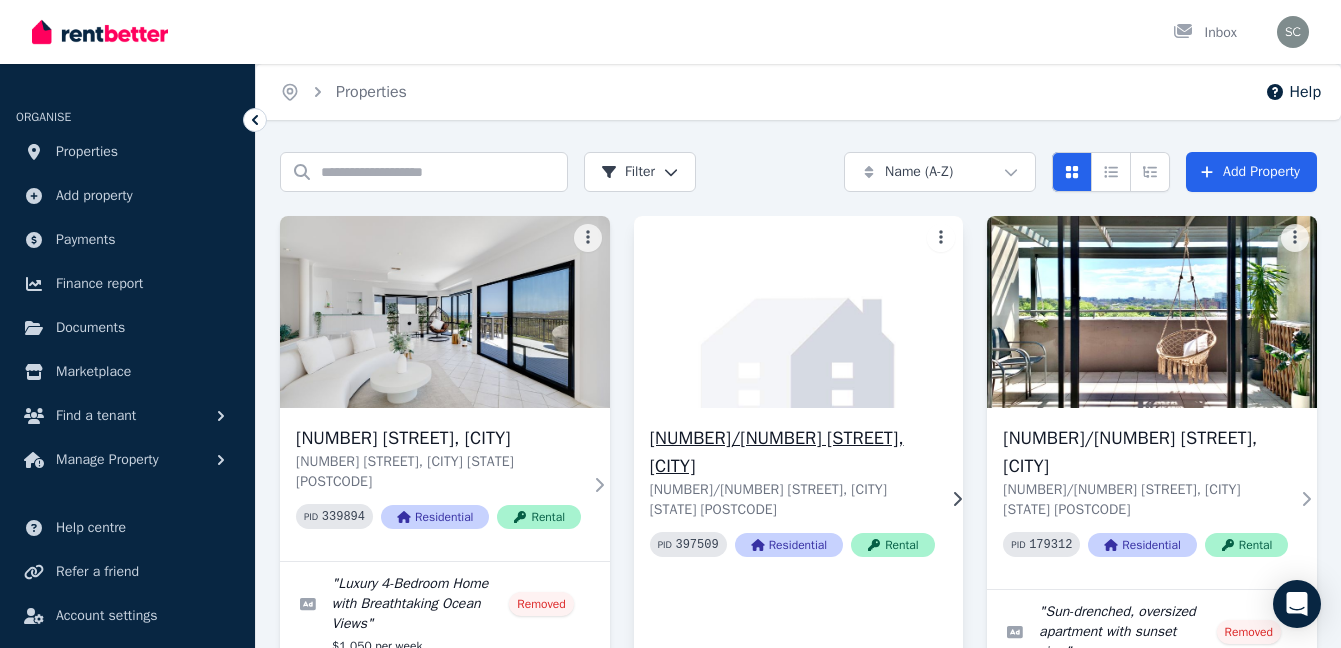 click at bounding box center [798, 312] 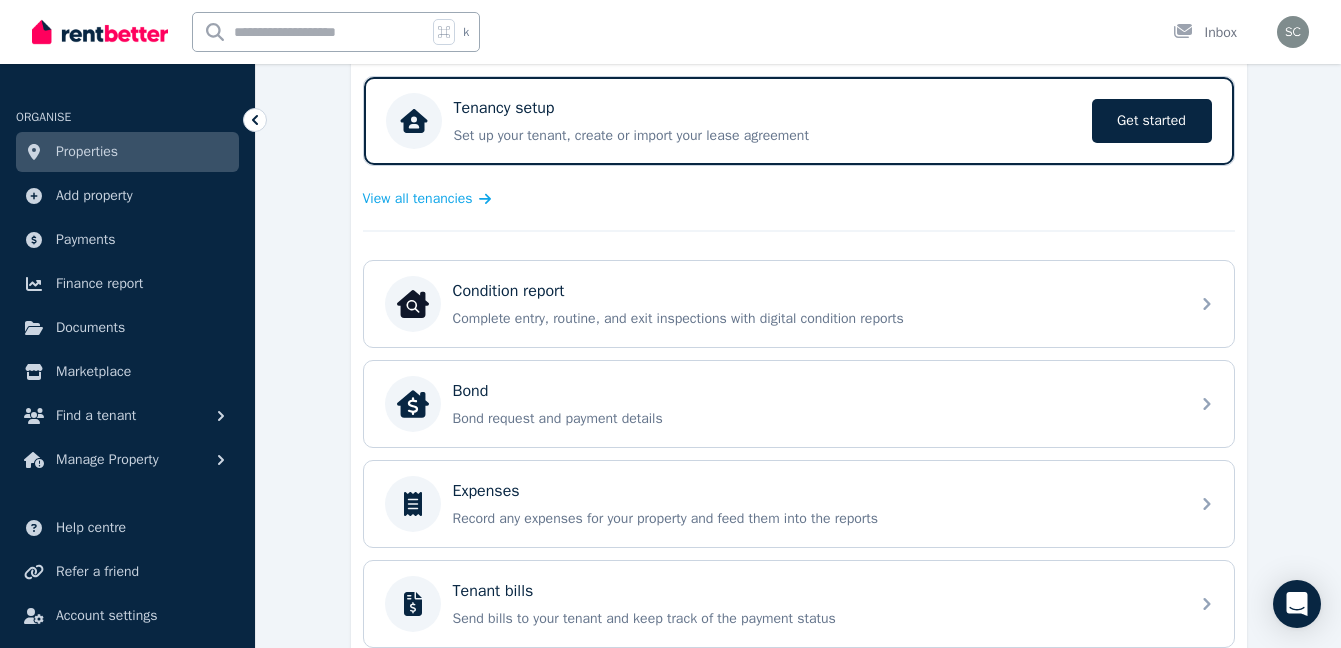 scroll, scrollTop: 320, scrollLeft: 0, axis: vertical 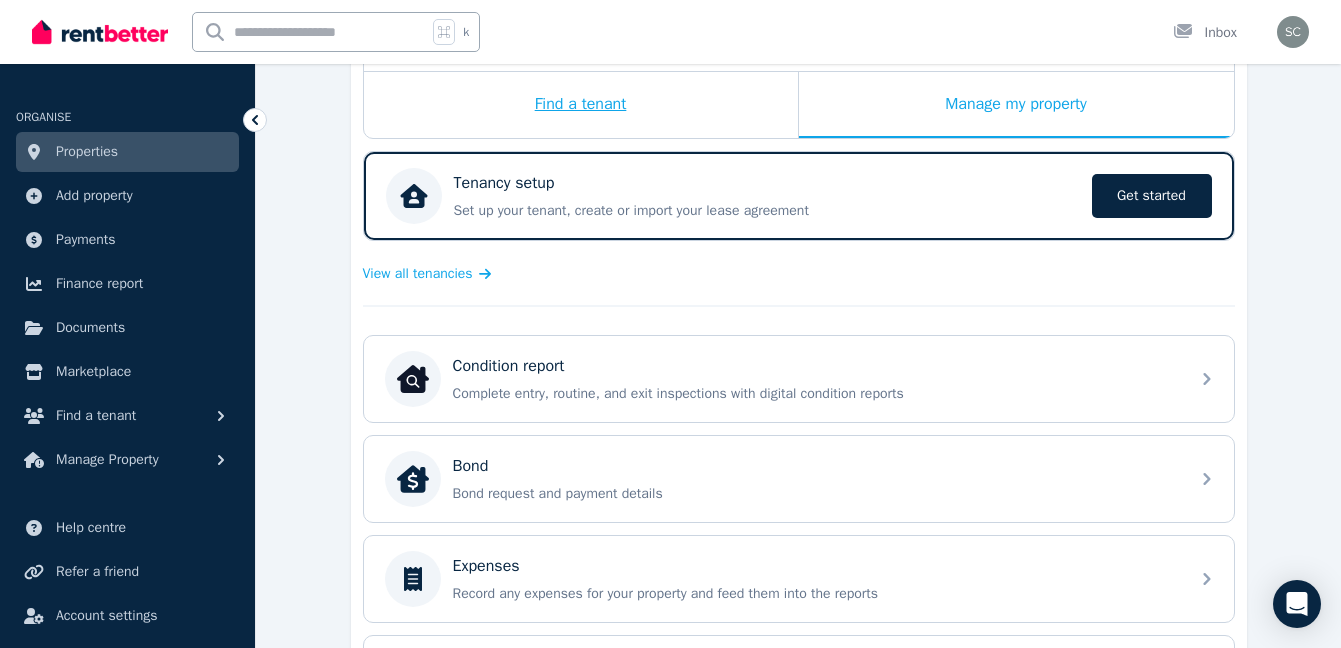 click on "Find a tenant" at bounding box center (581, 105) 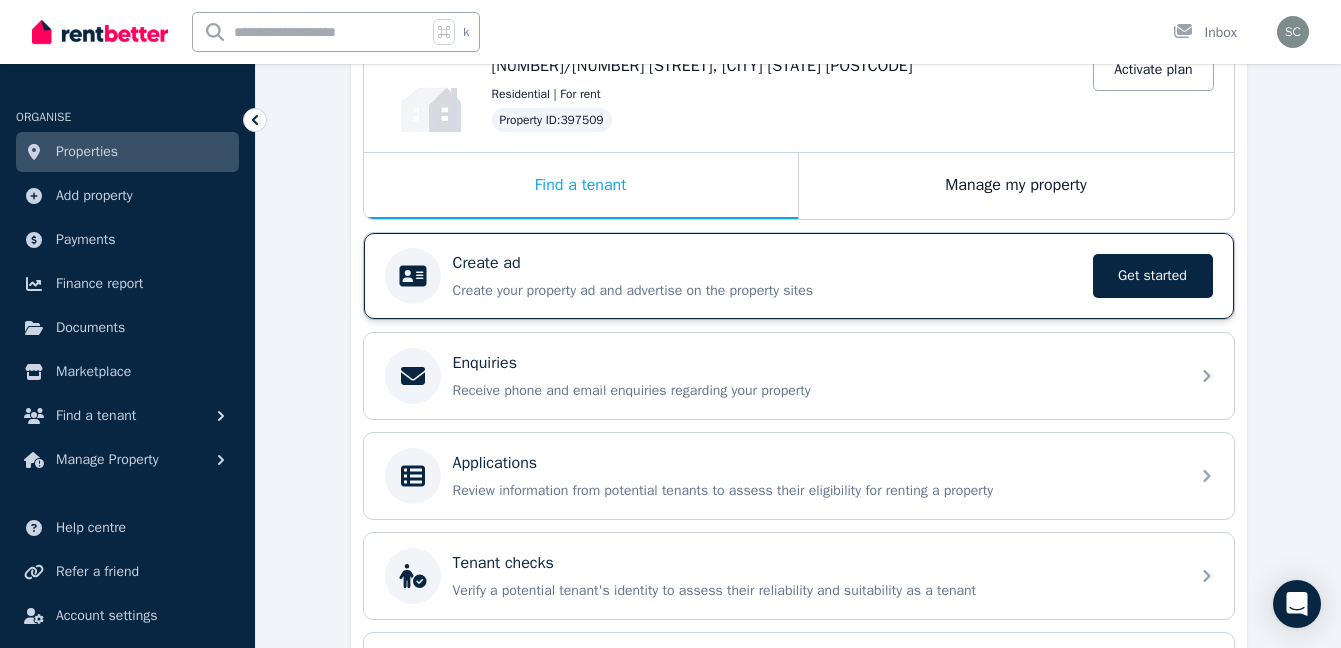 scroll, scrollTop: 0, scrollLeft: 0, axis: both 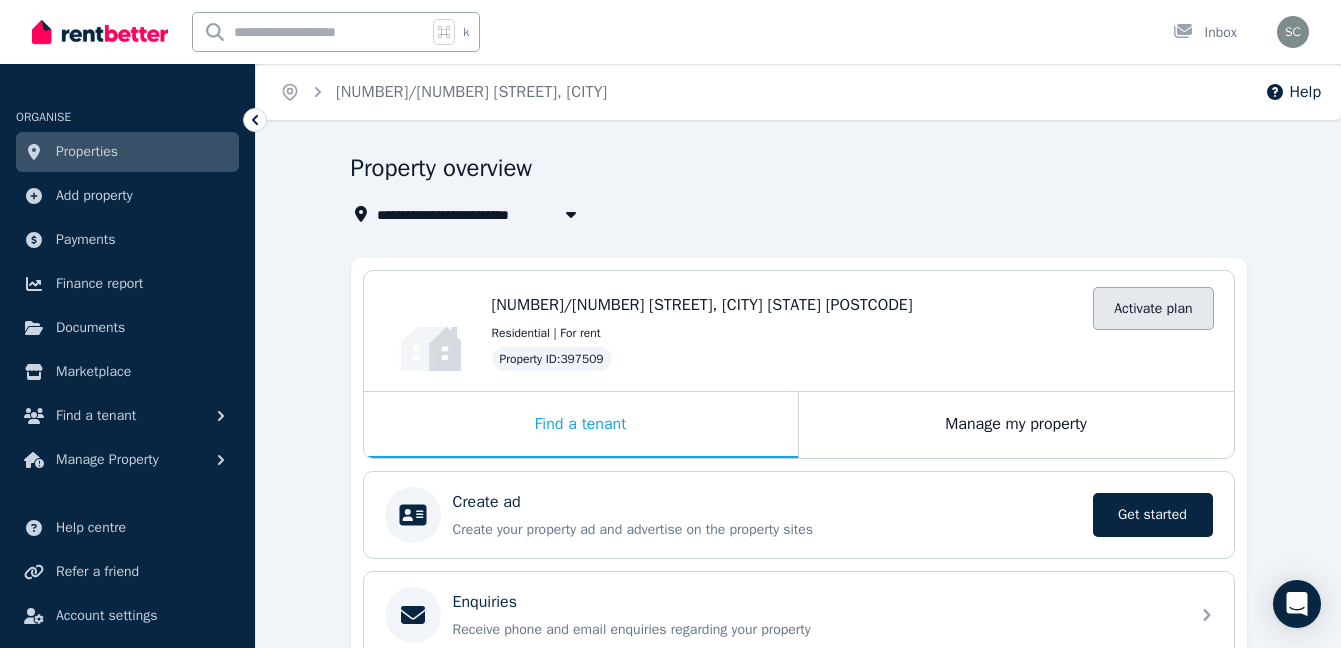 click on "Activate plan" at bounding box center [1153, 308] 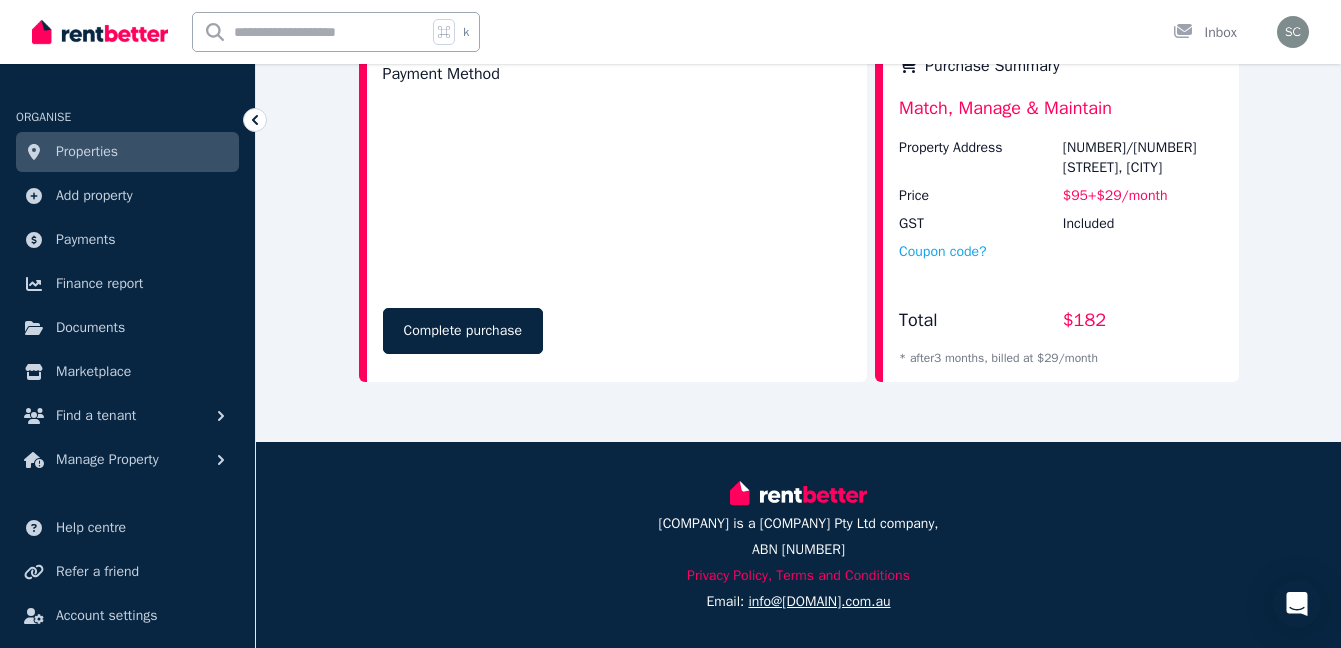 scroll, scrollTop: 0, scrollLeft: 0, axis: both 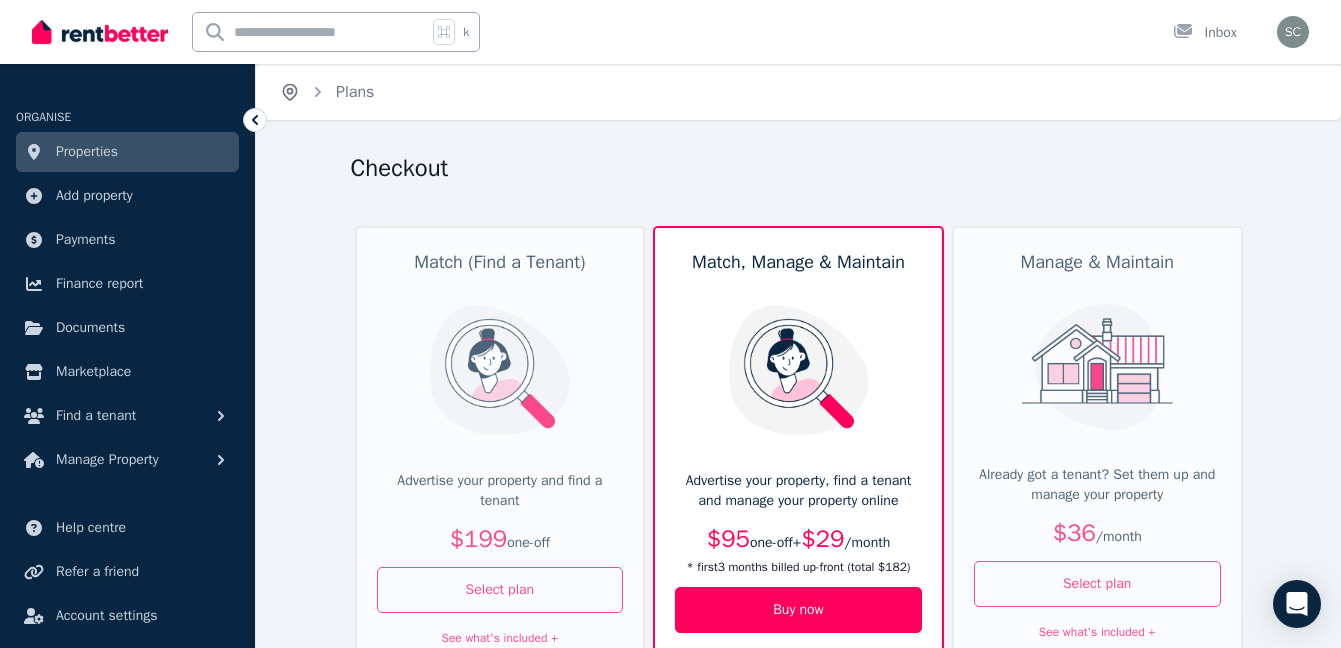 click 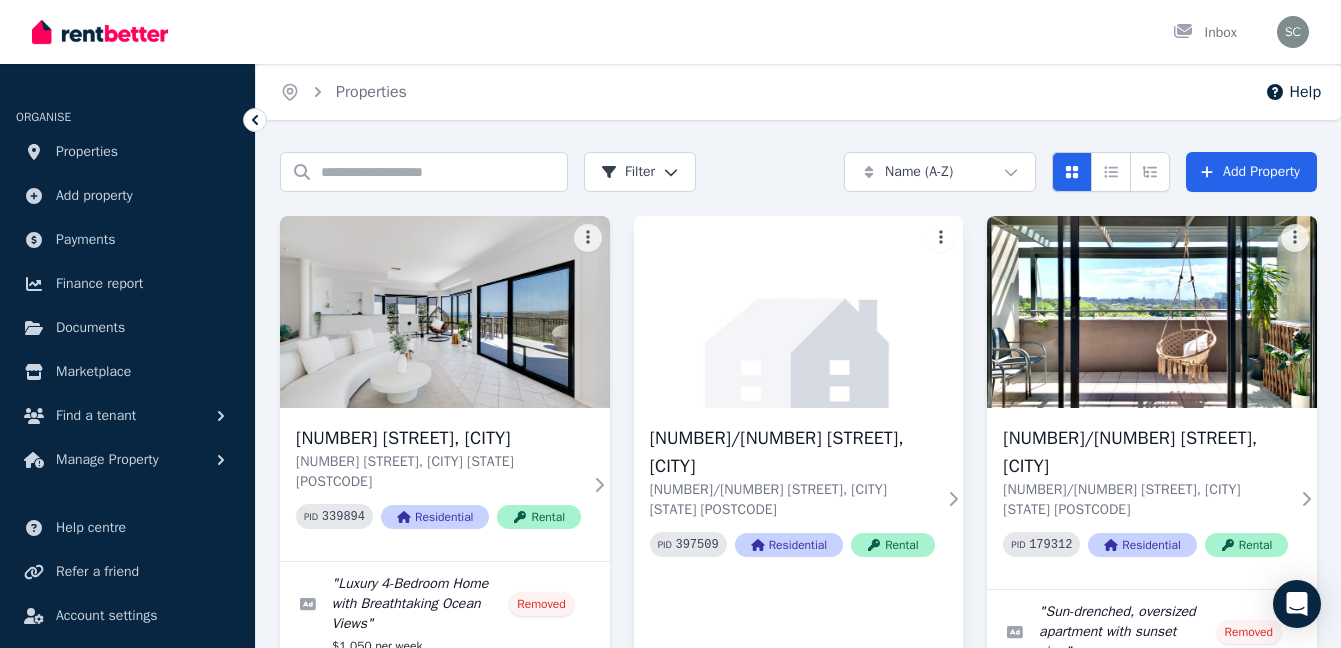 click on "Open main menu Inbox Open user menu ORGANISE Properties Add property Payments Finance report Documents Marketplace Find a tenant Manage Property Help centre Refer a friend Account settings Your profile [FIRST] [LAST] Home Properties Help Search properties Filter Name (A-Z) Add Property [NUMBER] [STREET], [CITY] [NUMBER]/[NUMBER] [STREET], [CITY] [STATE] PID 339894 Residential Rental " Luxury 4-Bedroom Home with Breathtaking Ocean Views " Removed $[PRICE] per week [FIRST] and [FIRST] [LAST] Active $[PRICE] per week [DAY] [MONTH] [YEAR] to [DAY] [MONTH] [YEAR] 10 enquiries 0 [NUMBER]/[NUMBER] [STREET], [CITY] [NUMBER]/[NUMBER] [STREET], [CITY] [STATE] PID 397509 Residential Rental [NUMBER]/[NUMBER] [STREET], [CITY] [NUMBER]/[NUMBER] [STREET], [CITY] [STATE] PID 179312 Residential Rental " Sun-drenched, oversized apartment with sunset view " Removed $[PRICE] per week [FIRST] [LAST] and [FIRST] [LAST] Active $[PRICE] per week [DAY] [MONTH] [YEAR] to [DAY] [MONTH] [YEAR] 270 enquiries 0 /portal" at bounding box center (670, 324) 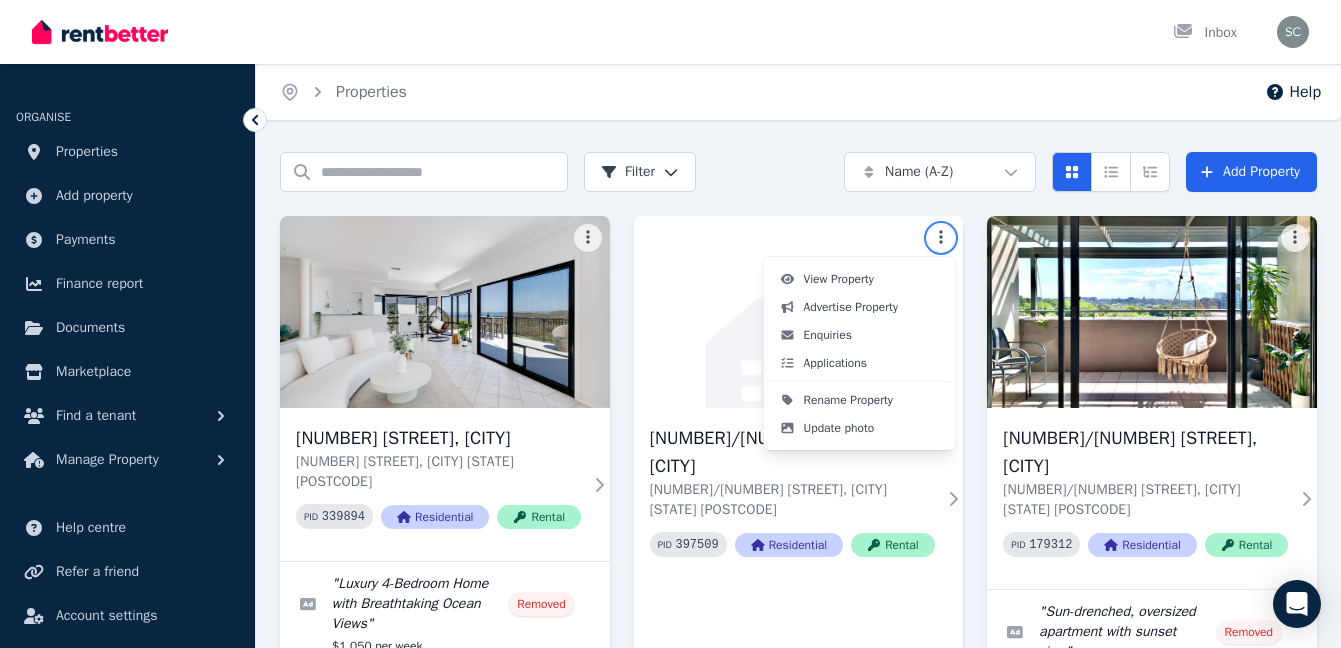 click on "Open main menu Inbox Open user menu ORGANISE Properties Add property Payments Finance report Documents Marketplace Find a tenant Manage Property Help centre Refer a friend Account settings Your profile [FIRST] [LAST] Home Properties Help Search properties Filter Name (A-Z) Add Property [NUMBER] [STREET], [CITY] [NUMBER]/[NUMBER] [STREET], [CITY] [STATE] PID 339894 Residential Rental " Luxury 4-Bedroom Home with Breathtaking Ocean Views " Removed $[PRICE] per week [FIRST] and [FIRST] [LAST] Active $[PRICE] per week [DAY] [MONTH] [YEAR] to [DAY] [MONTH] [YEAR] 10 enquiries 0 [NUMBER]/[NUMBER] [STREET], [CITY] [NUMBER]/[NUMBER] [STREET], [CITY] [STATE] PID 397509 Residential Rental [NUMBER]/[NUMBER] [STREET], [CITY] [NUMBER]/[NUMBER] [STREET], [CITY] [STATE] PID 179312 Residential Rental " Sun-drenched, oversized apartment with sunset view " Removed $[PRICE] per week [FIRST] [LAST] and [FIRST] [LAST] Active $[PRICE] per week [DAY] [MONTH] [YEAR] to [DAY] [MONTH] [YEAR] 270 enquiries 0 /portal
View Property Advertise Property Enquiries Applications Update photo" at bounding box center [670, 324] 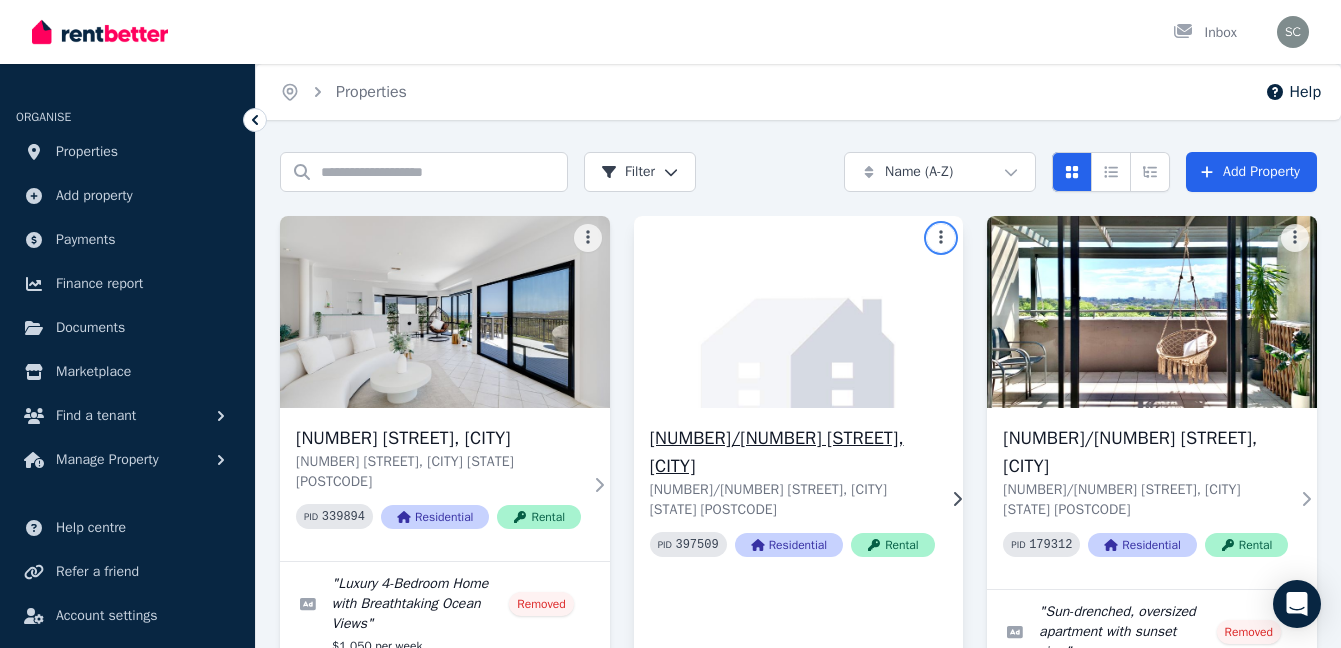 scroll, scrollTop: 244, scrollLeft: 0, axis: vertical 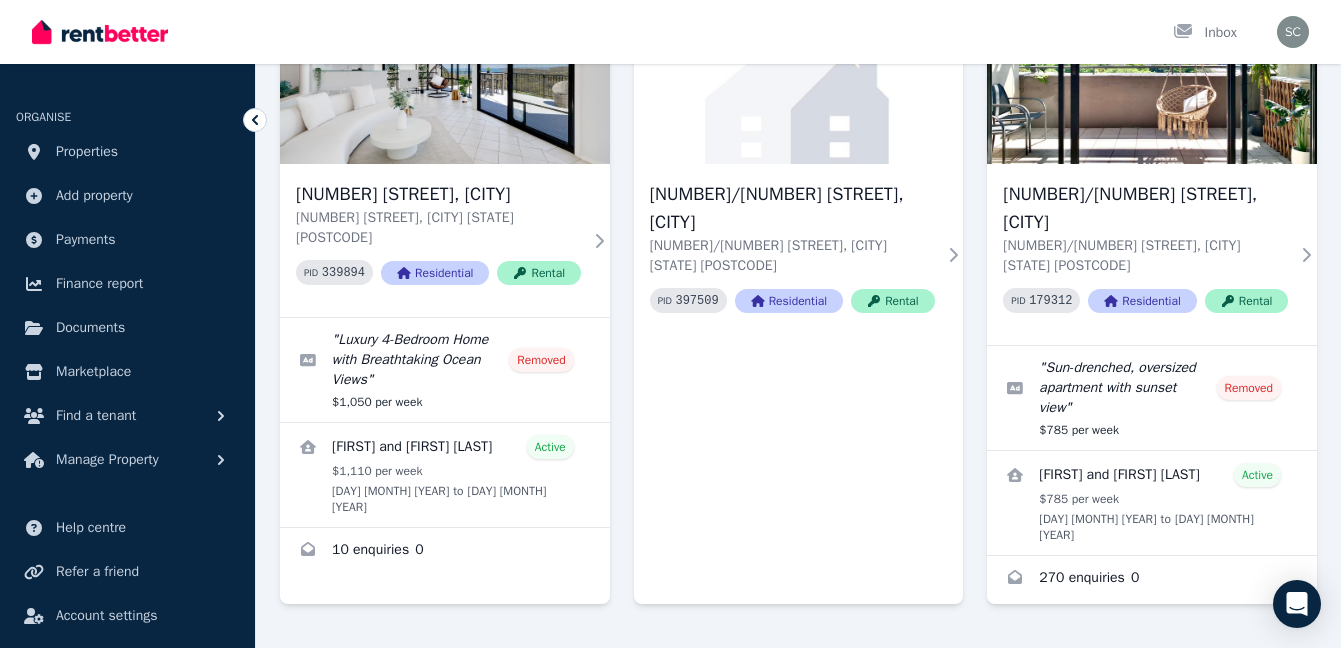 click at bounding box center [798, 642] 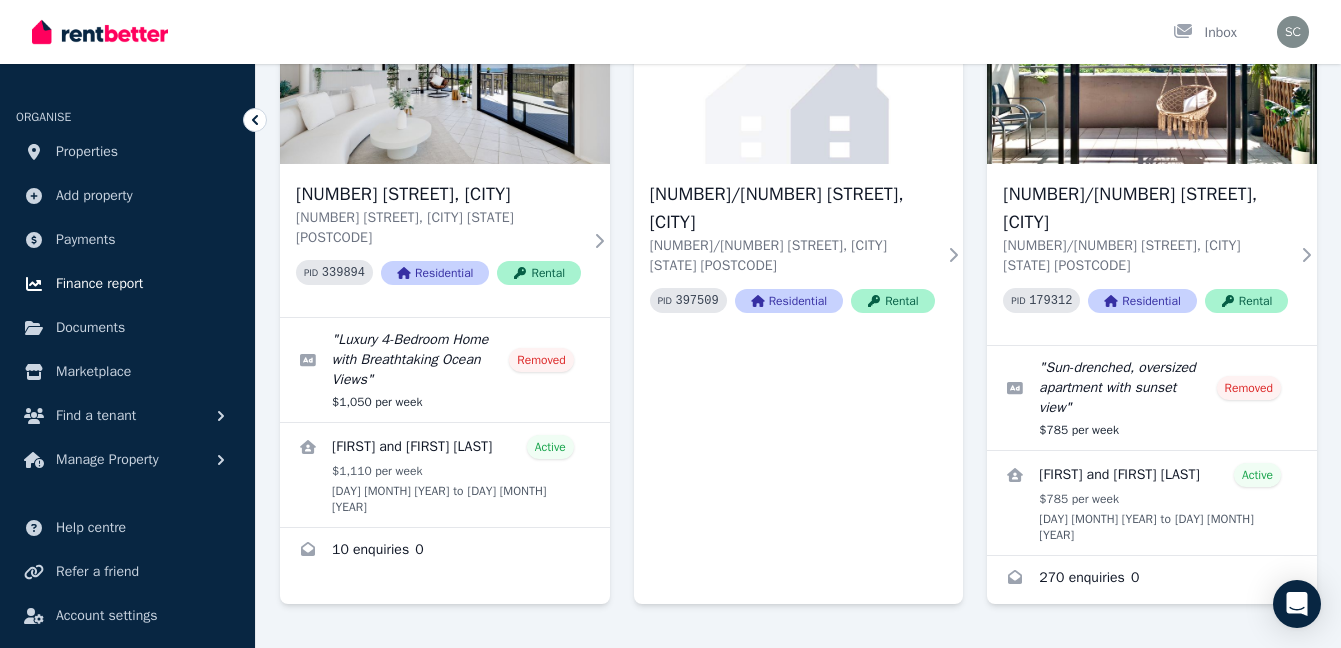 click on "Finance report" at bounding box center (127, 284) 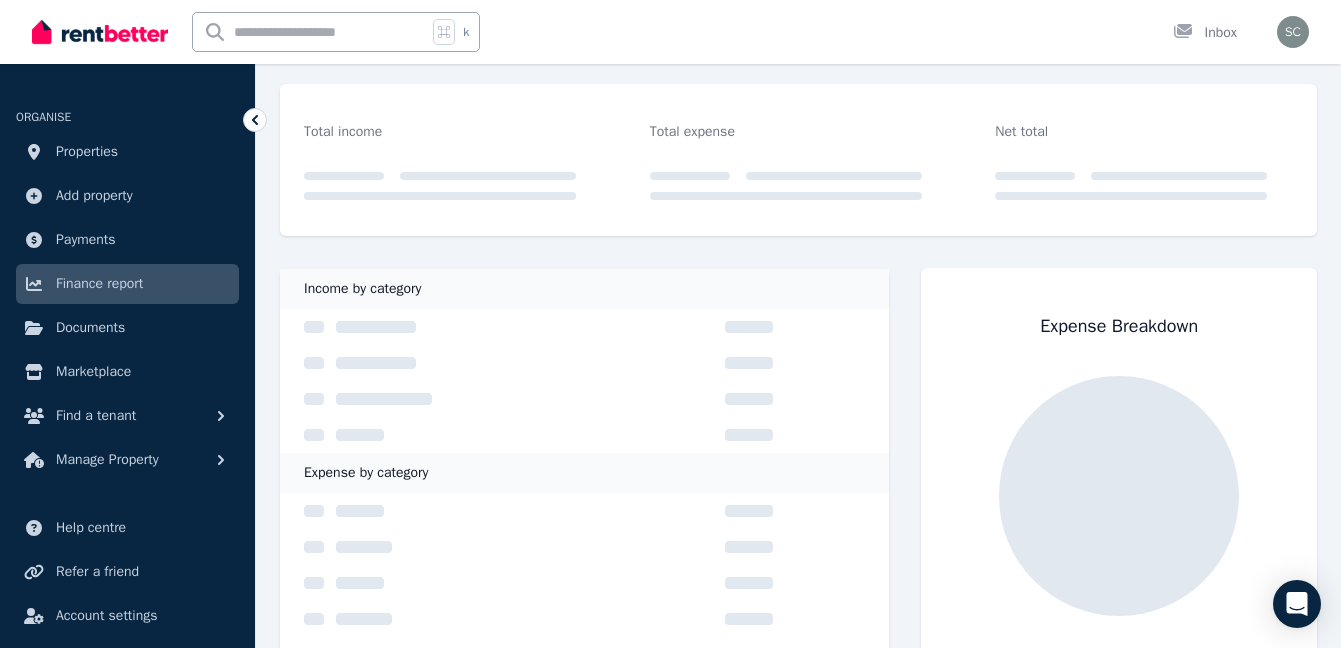 scroll, scrollTop: 0, scrollLeft: 0, axis: both 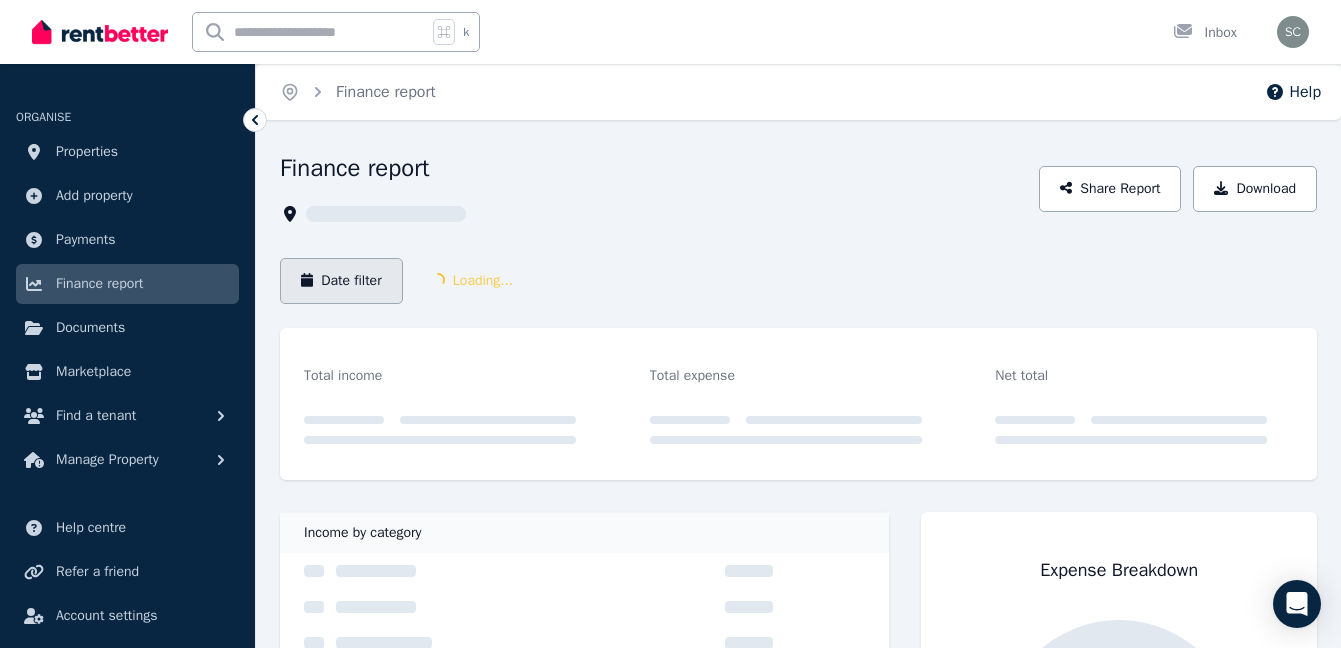 click on "Date filter" at bounding box center (341, 281) 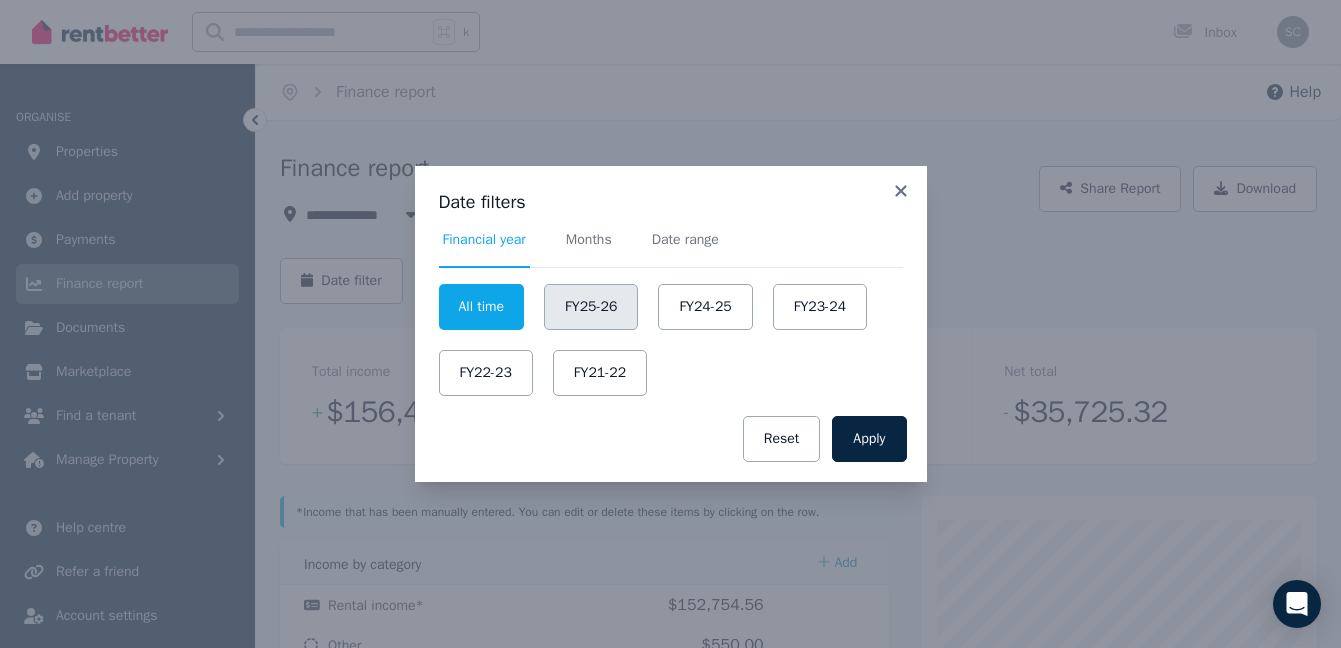 click on "FY25-26" at bounding box center [591, 307] 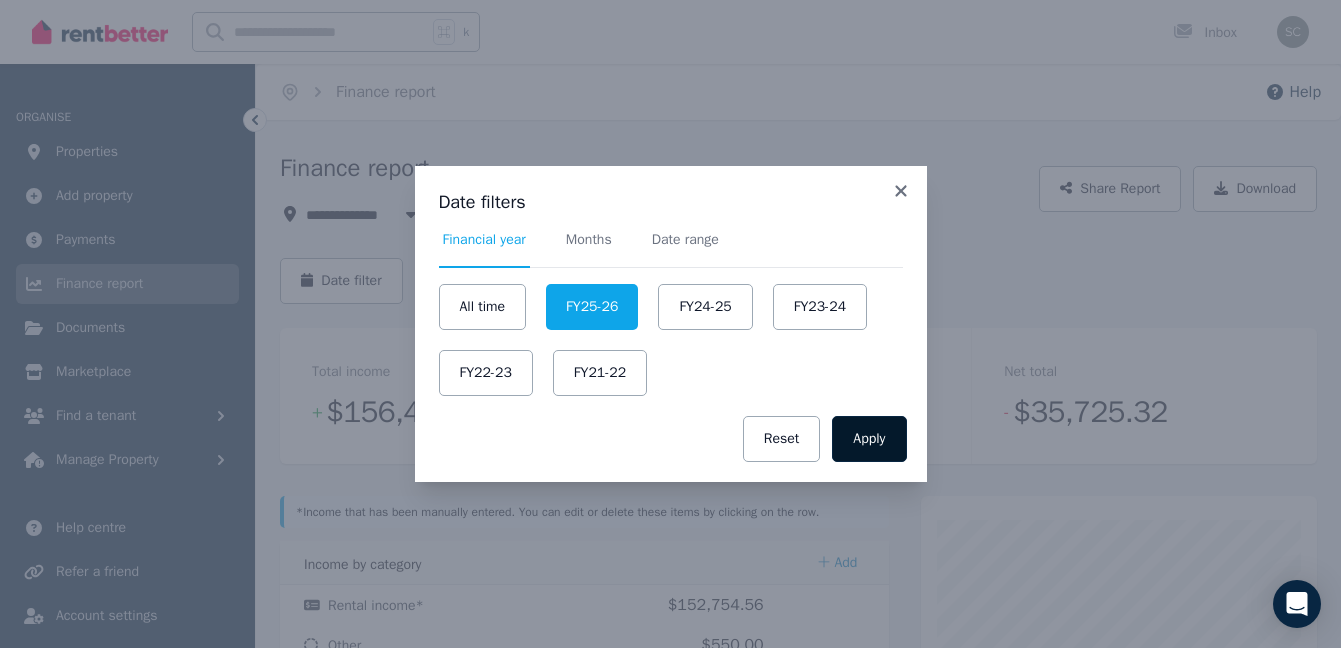 click on "Apply" at bounding box center (869, 439) 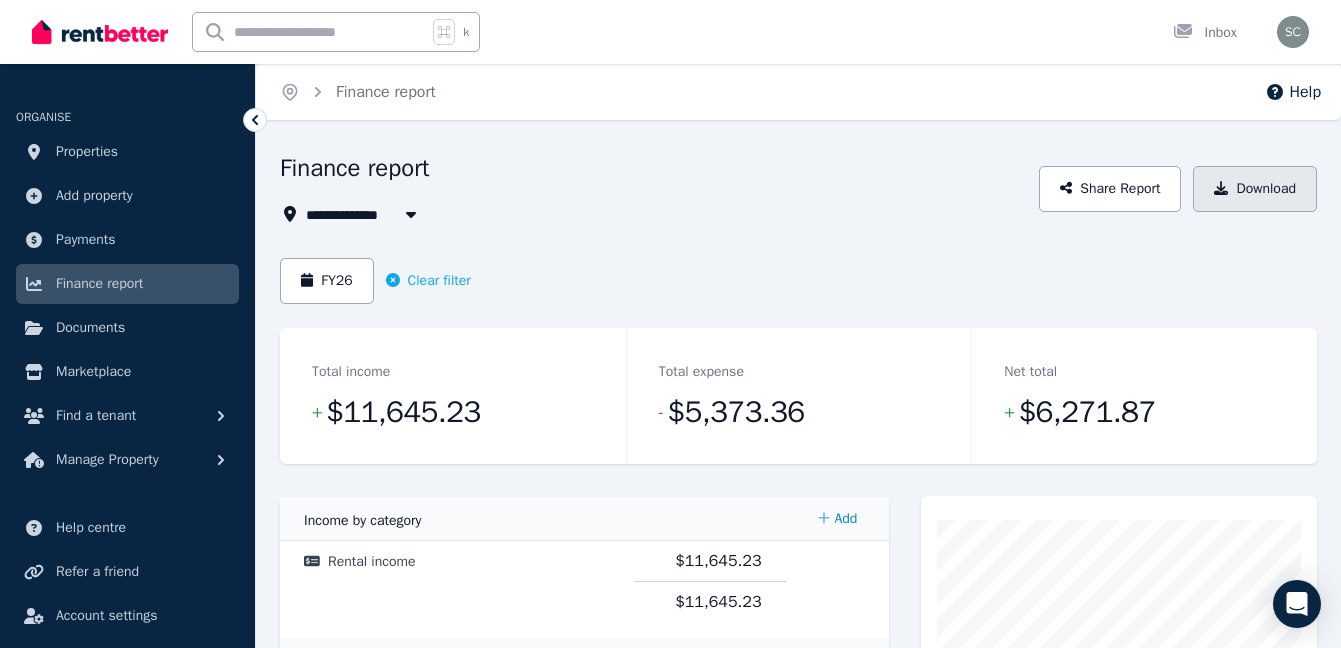 click on "Download" at bounding box center (1255, 189) 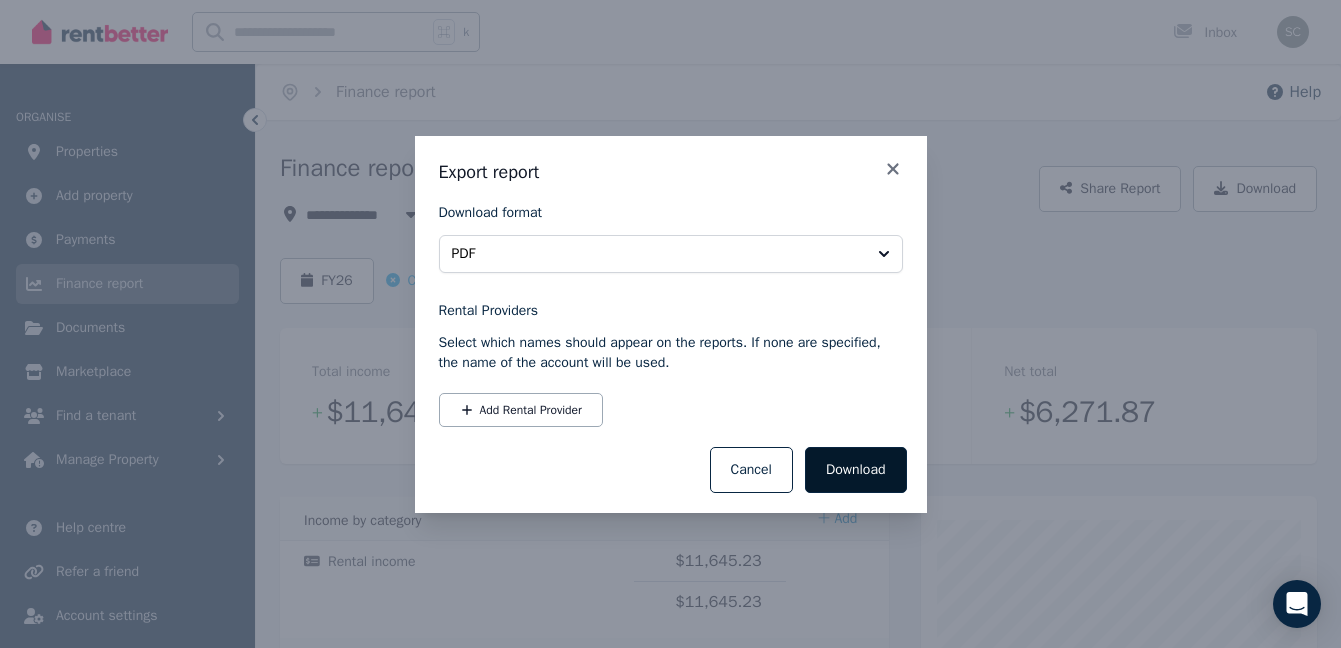 click on "Download" at bounding box center [856, 470] 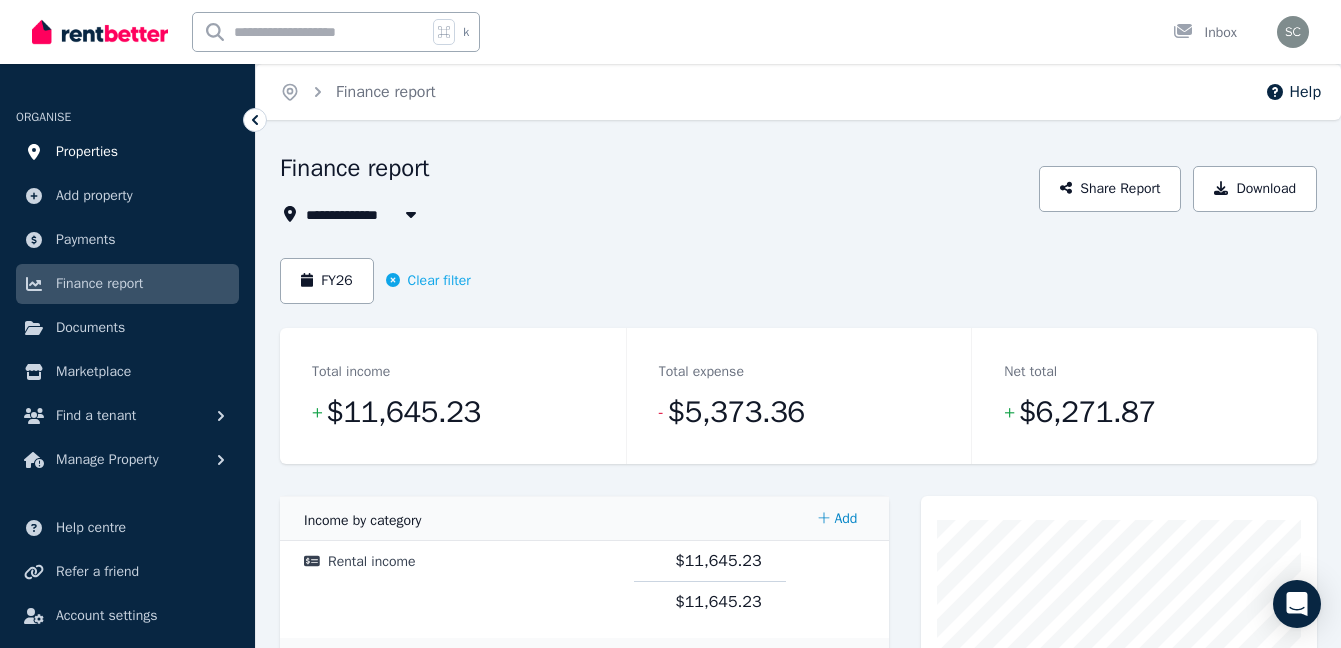 click on "Properties" at bounding box center [87, 152] 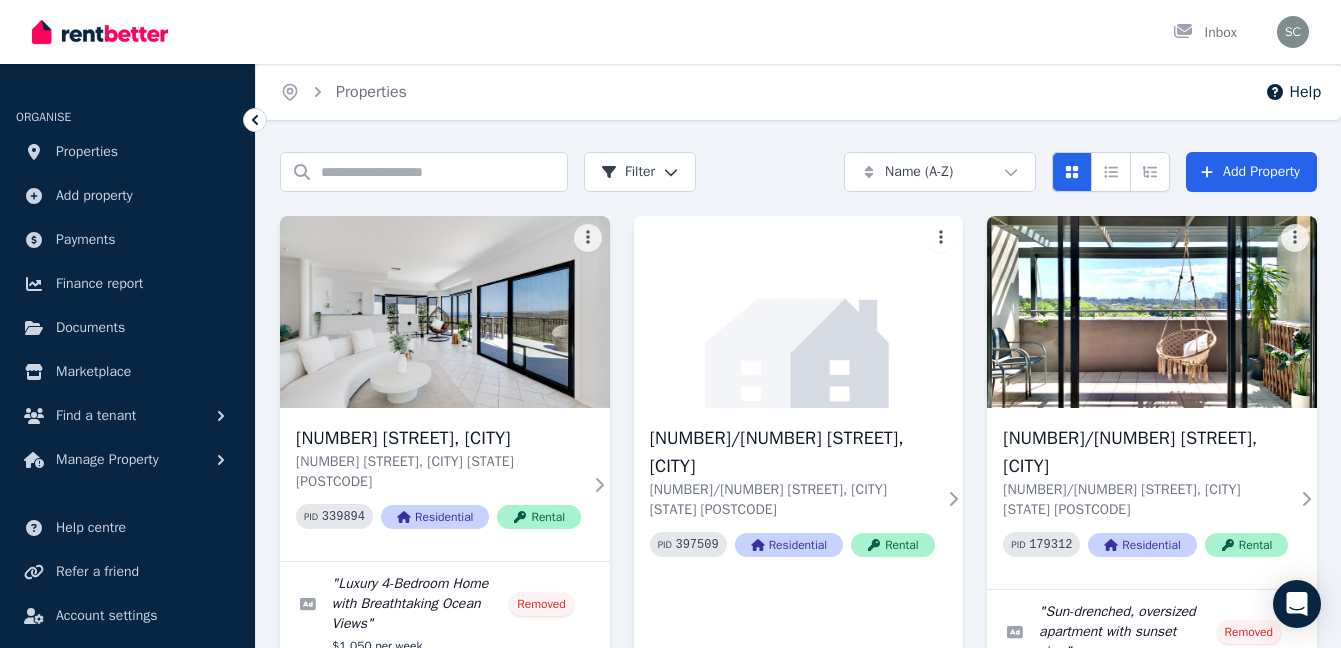 click on "Search properties Filter Name (A-Z) Add Property" at bounding box center [798, 172] 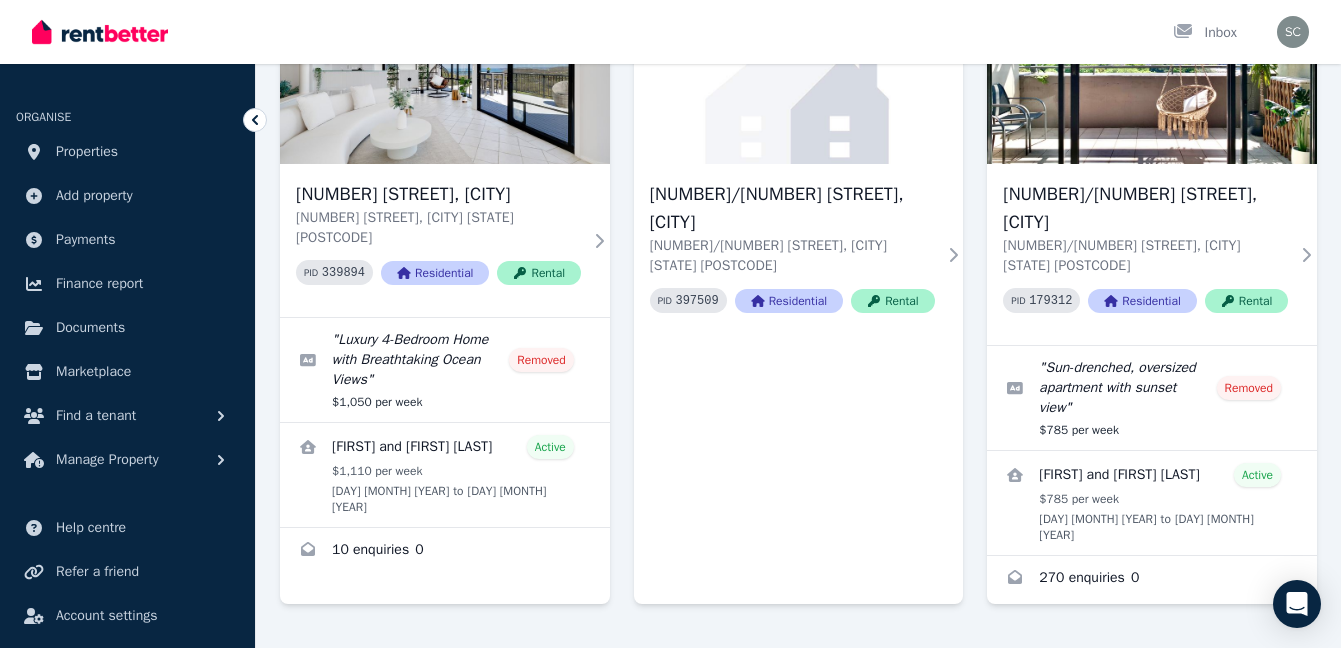 scroll, scrollTop: 0, scrollLeft: 0, axis: both 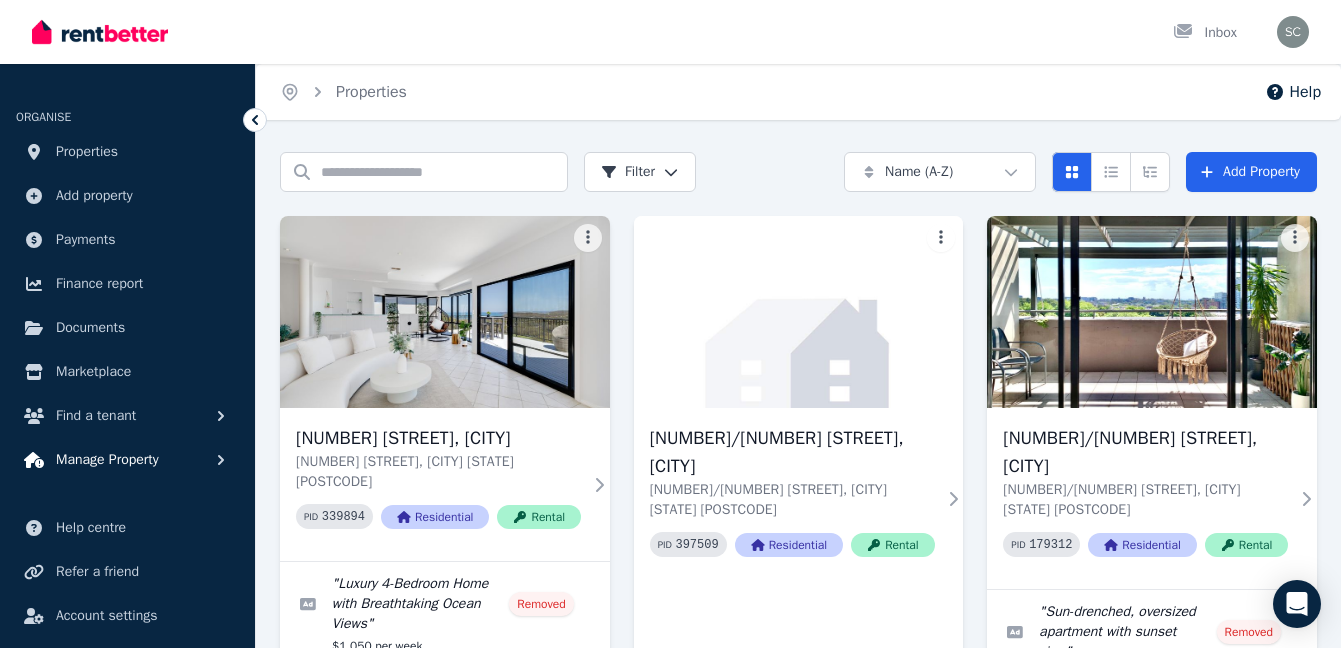 click on "Manage Property" at bounding box center (107, 460) 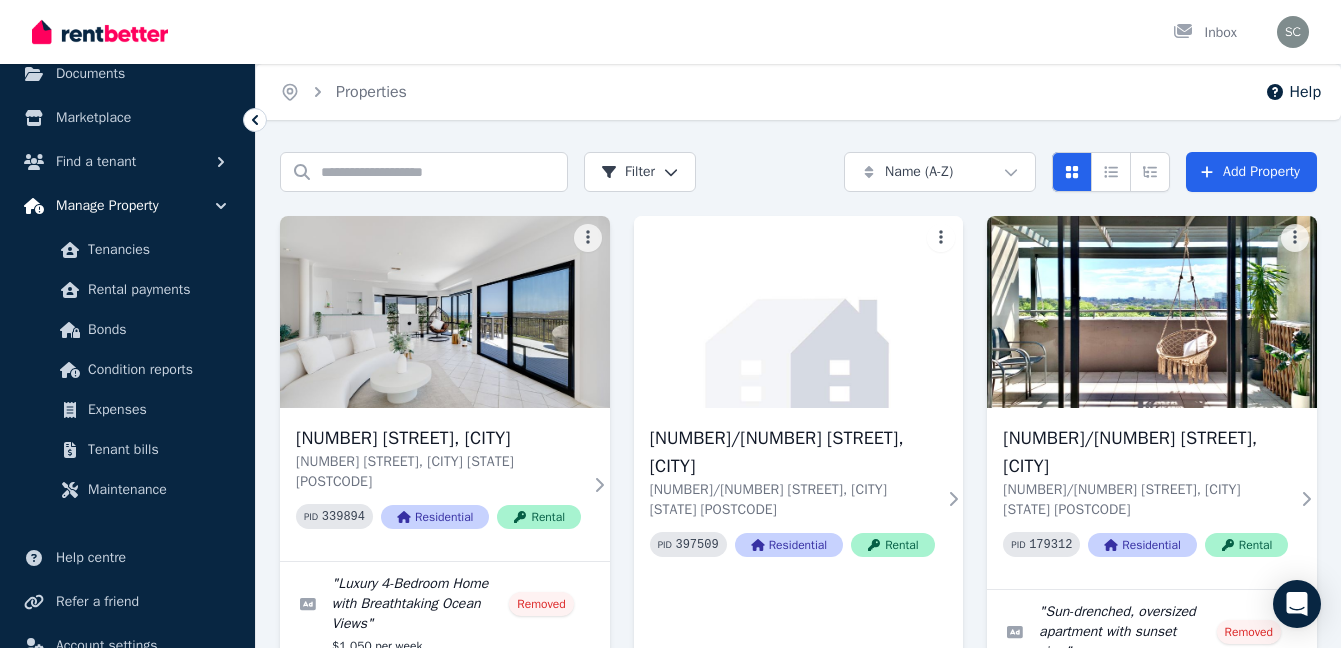 scroll, scrollTop: 328, scrollLeft: 0, axis: vertical 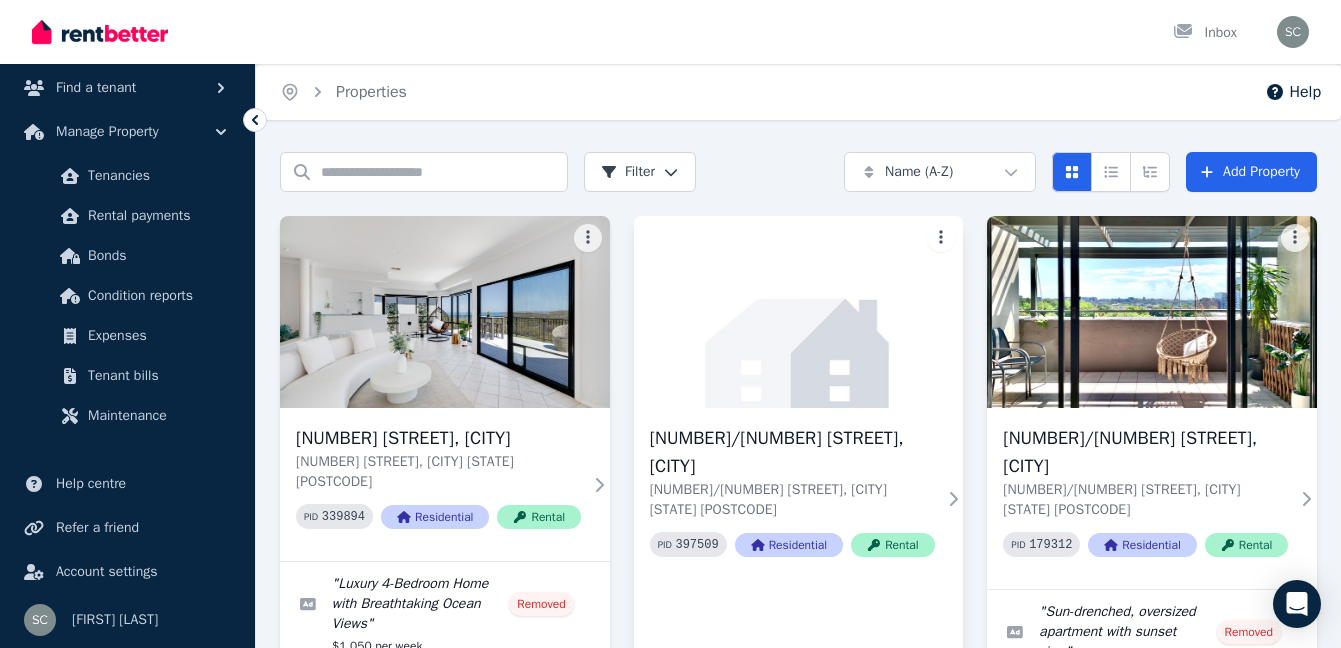 click on "Open main menu Inbox Open user menu ORGANISE Properties Add property Payments Finance report Documents Marketplace Find a tenant Manage Property Tenancies Rental payments Bonds Condition reports Expenses Tenant bills Maintenance Help centre Refer a friend Account settings Your profile [FIRST] [LAST] Home Properties Help Search properties Filter Name (A-Z) Add Property [NUMBER] [STREET], [CITY] [NUMBER]/[NUMBER] [STREET], [CITY] [STATE] PID 339894 Residential Rental " Luxury 4-Bedroom Home with Breathtaking Ocean Views " Removed $[PRICE] per week [FIRST] and [FIRST] [LAST] Active $[PRICE] per week [DAY] [MONTH] [YEAR] to [DAY] [MONTH] [YEAR] 10 enquiries 0 [NUMBER]/[NUMBER] [STREET], [CITY] [NUMBER]/[NUMBER] [STREET], [CITY] [STATE] PID 397509 Residential Rental [NUMBER]/[NUMBER] [STREET], [CITY] [NUMBER]/[NUMBER] [STREET], [CITY] [STATE] PID 179312 Residential Rental " Sun-drenched, oversized apartment with sunset view " Removed $[PRICE] per week [FIRST] [LAST] and [FIRST] [LAST] Active $[PRICE] per week [DAY] [MONTH] [YEAR] to [DAY] [MONTH] [YEAR] 270 enquiries 0" at bounding box center [670, 324] 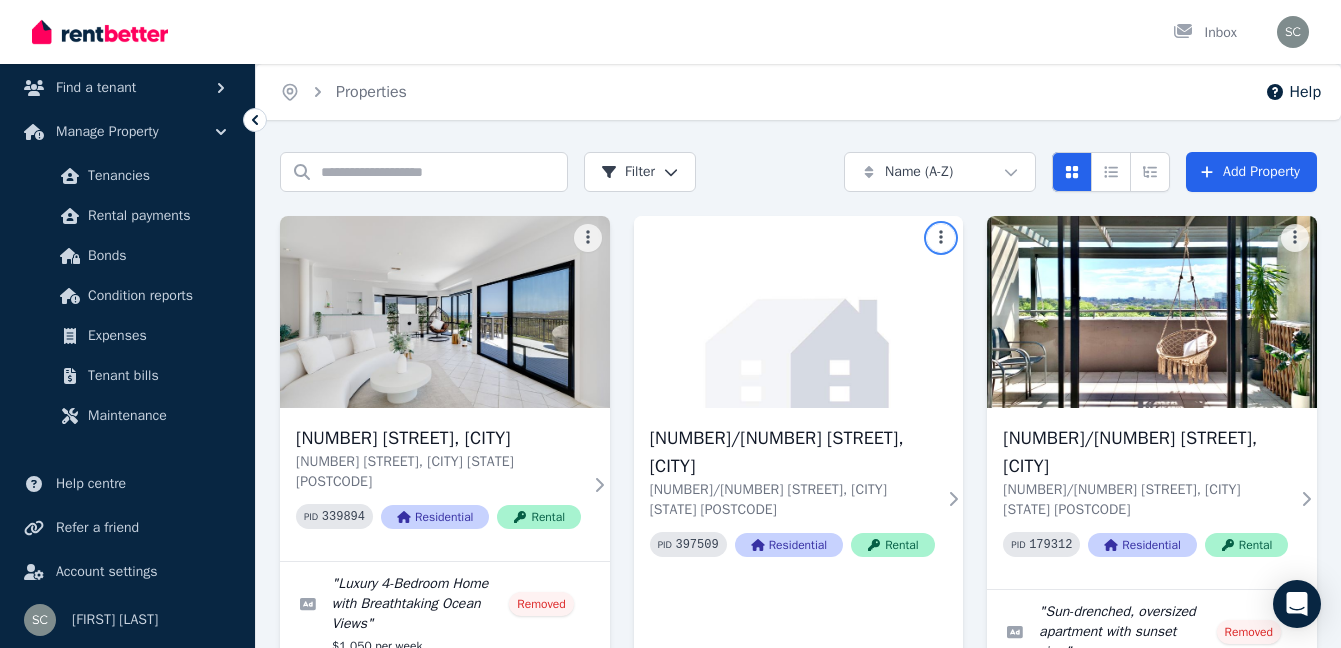 click on "Open main menu Inbox Open user menu ORGANISE Properties Add property Payments Finance report Documents Marketplace Find a tenant Manage Property Tenancies Rental payments Bonds Condition reports Expenses Tenant bills Maintenance Help centre Refer a friend Account settings Your profile [FIRST] [LAST] Home Properties Help Search properties Filter Name (A-Z) Add Property [NUMBER] [STREET], [CITY] [NUMBER]/[NUMBER] [STREET], [CITY] [STATE] PID 339894 Residential Rental " Luxury 4-Bedroom Home with Breathtaking Ocean Views " Removed $[PRICE] per week [FIRST] and [FIRST] [LAST] Active $[PRICE] per week [DAY] [MONTH] [YEAR] to [DAY] [MONTH] [YEAR] 10 enquiries 0 [NUMBER]/[NUMBER] [STREET], [CITY] [NUMBER]/[NUMBER] [STREET], [CITY] [STATE] PID 397509 Residential Rental [NUMBER]/[NUMBER] [STREET], [CITY] [NUMBER]/[NUMBER] [STREET], [CITY] [STATE] PID 179312 Residential Rental " Sun-drenched, oversized apartment with sunset view " Removed $[PRICE] per week [FIRST] [LAST] and [FIRST] [LAST] Active $[PRICE] per week [DAY] [MONTH] [YEAR] to [DAY] [MONTH] [YEAR] 270 enquiries 0" at bounding box center (670, 324) 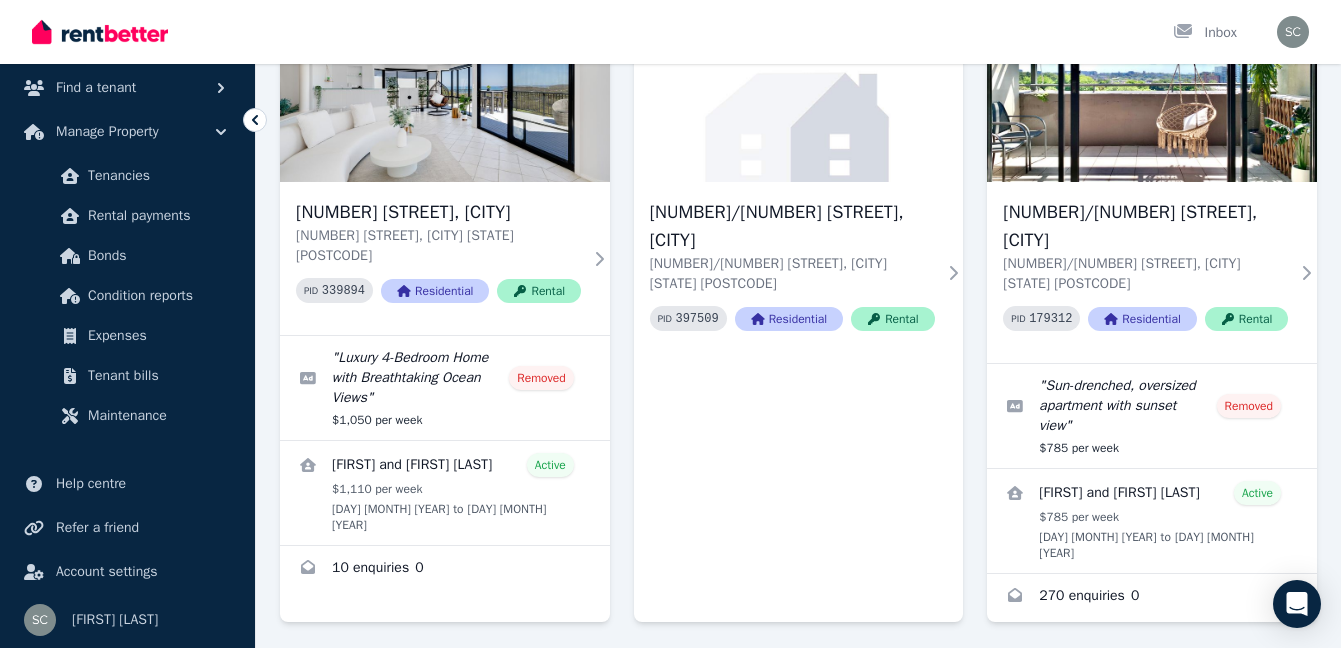 scroll, scrollTop: 244, scrollLeft: 0, axis: vertical 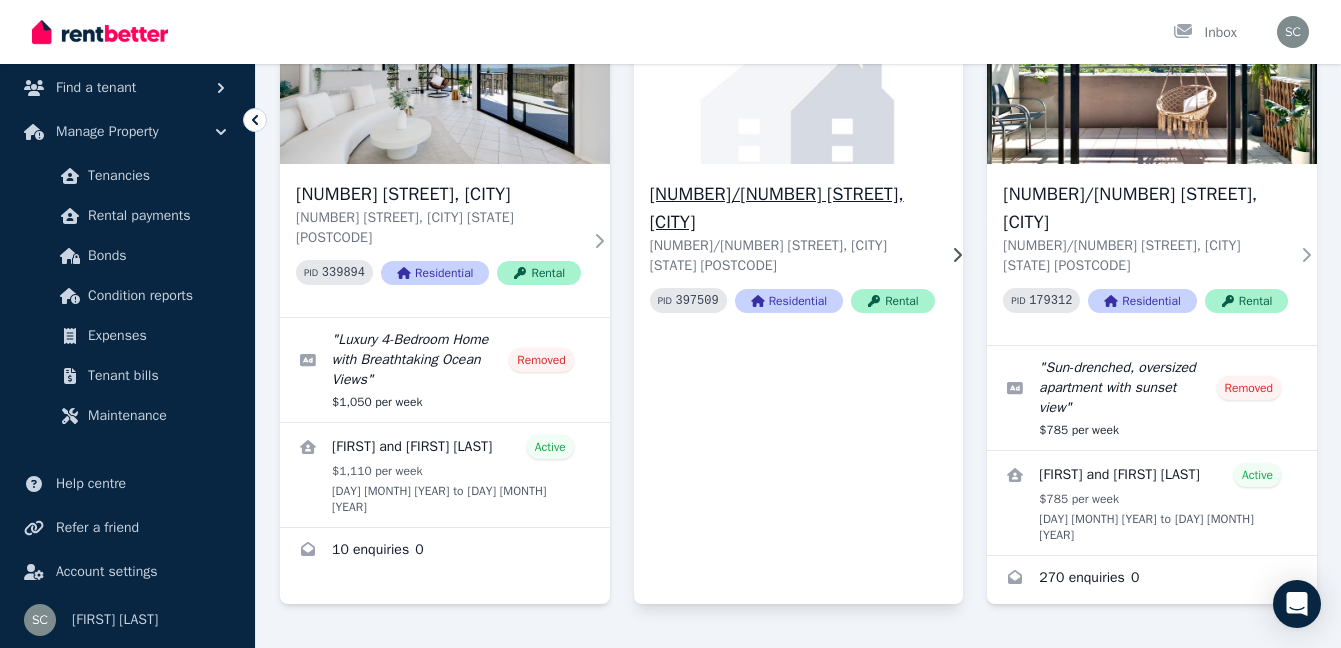 click on "[NUMBER]/[NUMBER] [STREET], [CITY]" at bounding box center [792, 208] 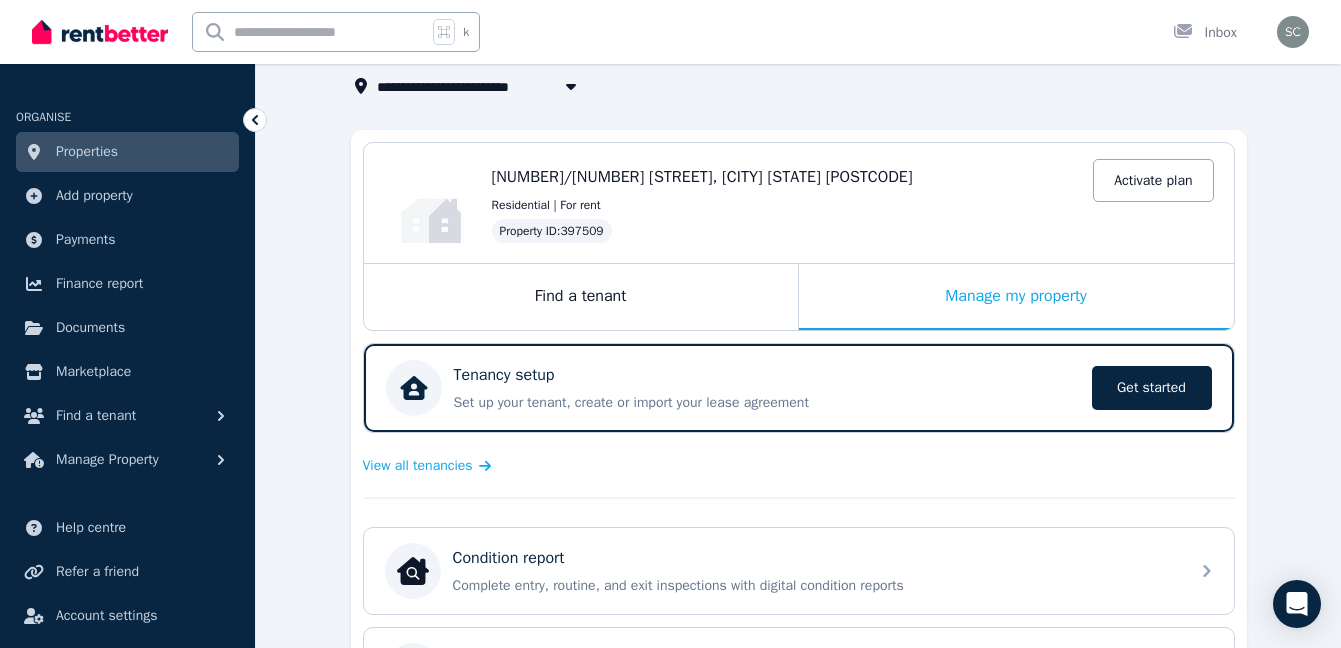 scroll, scrollTop: 140, scrollLeft: 0, axis: vertical 